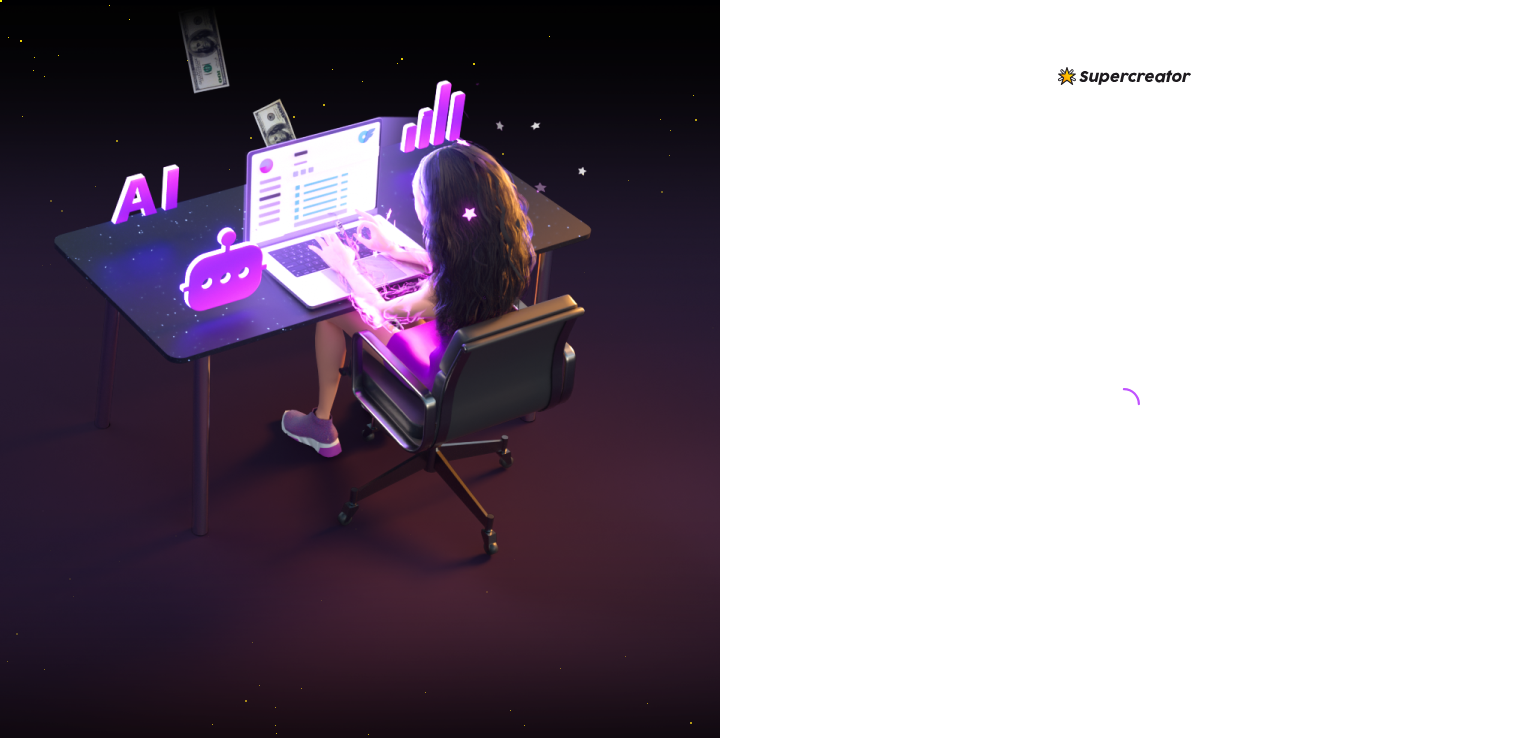 scroll, scrollTop: 0, scrollLeft: 0, axis: both 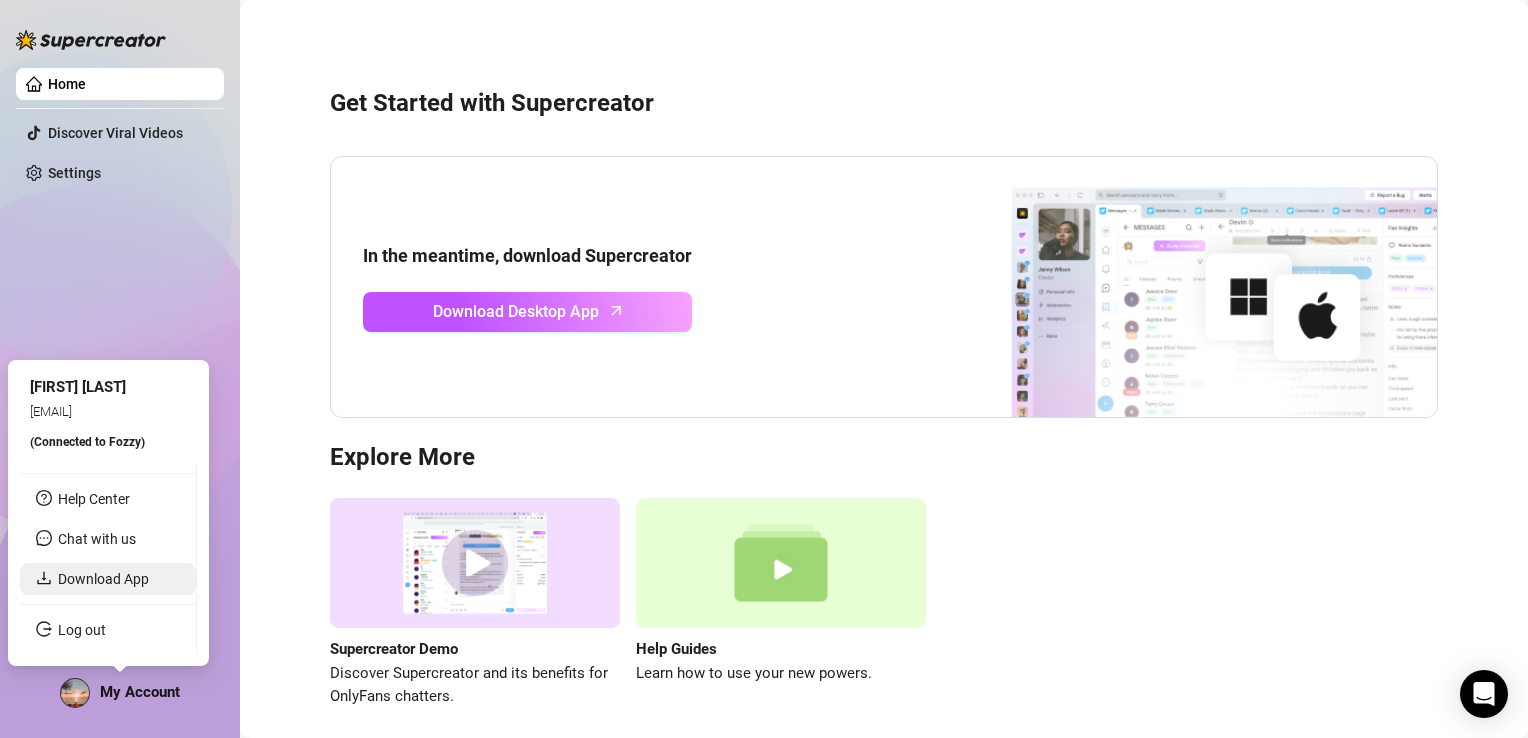click on "Download App" at bounding box center [103, 579] 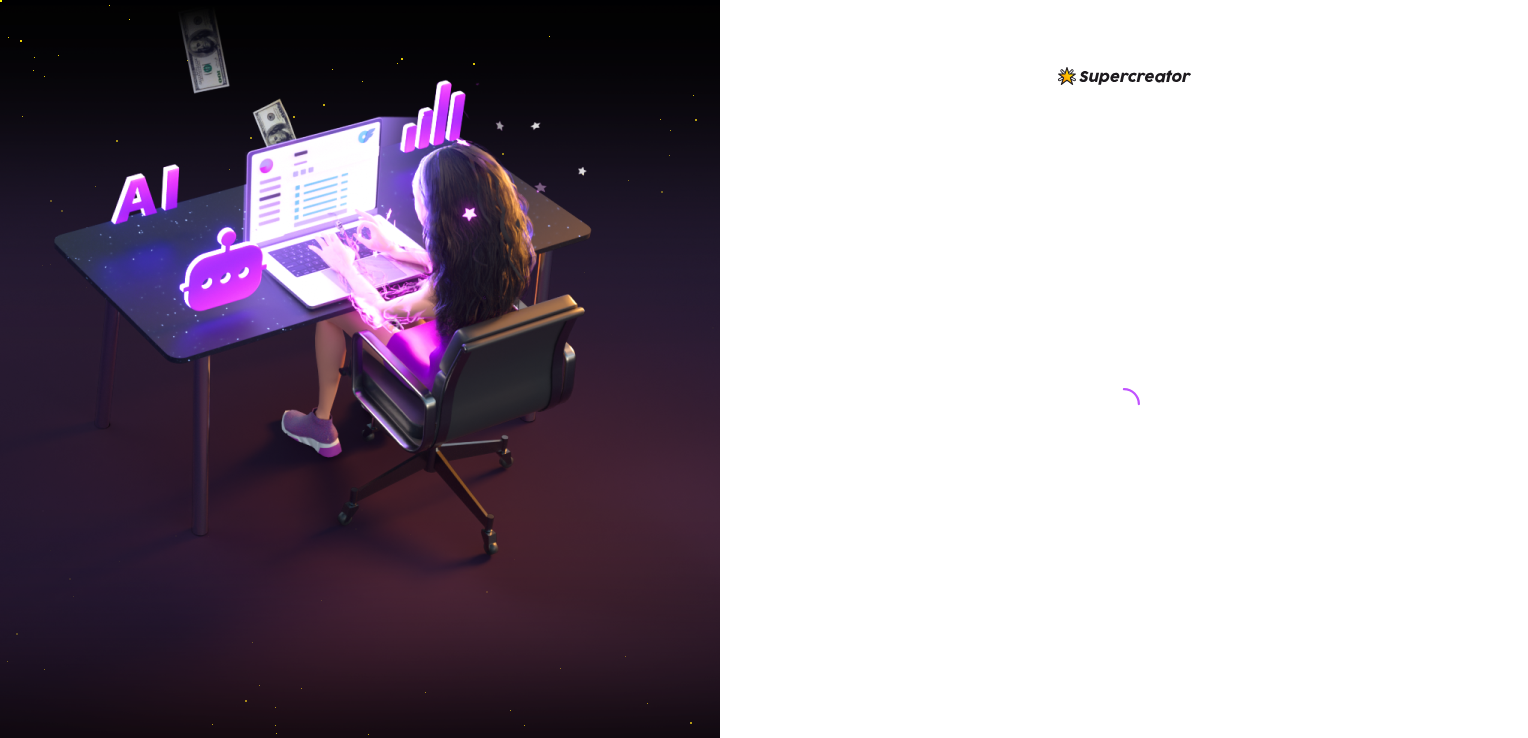 scroll, scrollTop: 0, scrollLeft: 0, axis: both 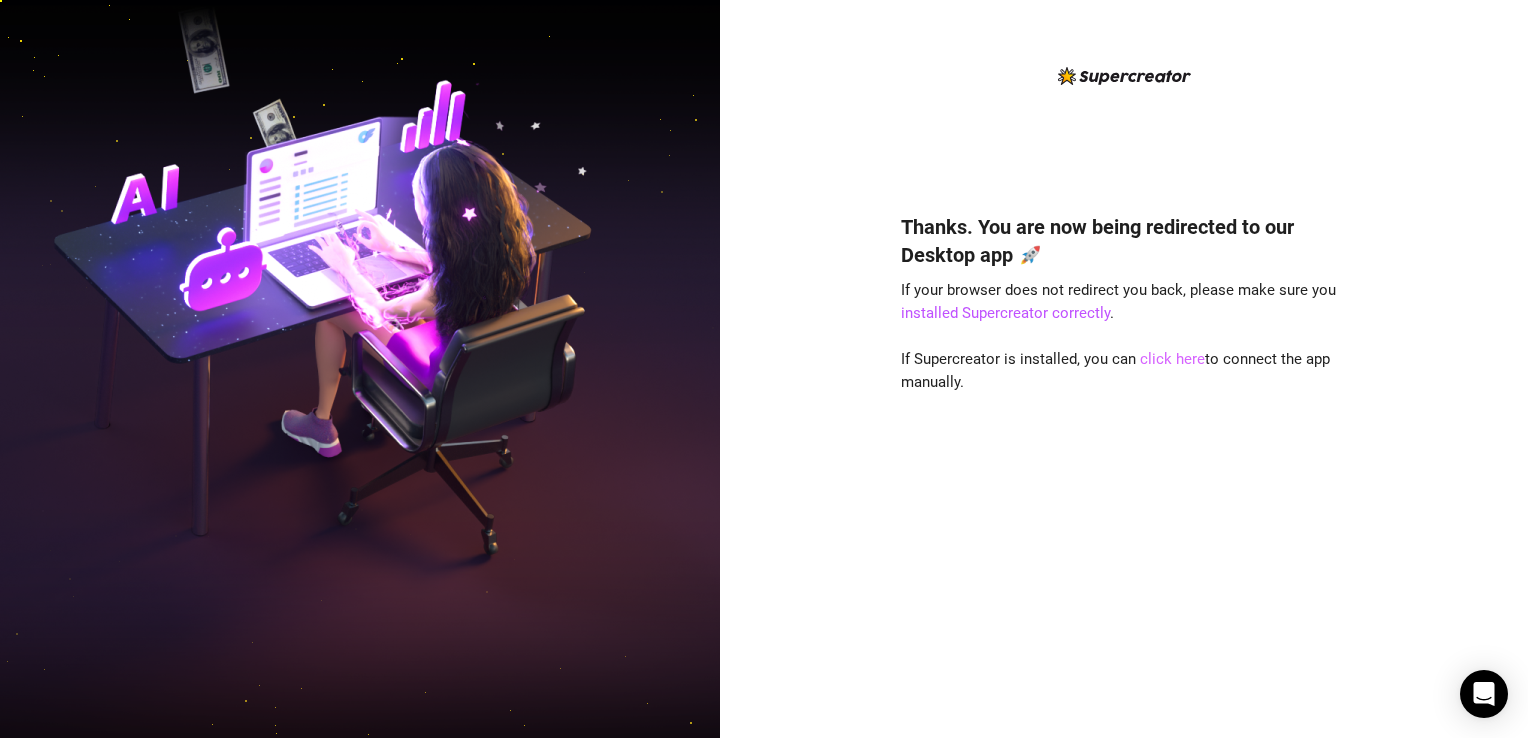 click on "click here" at bounding box center (1172, 359) 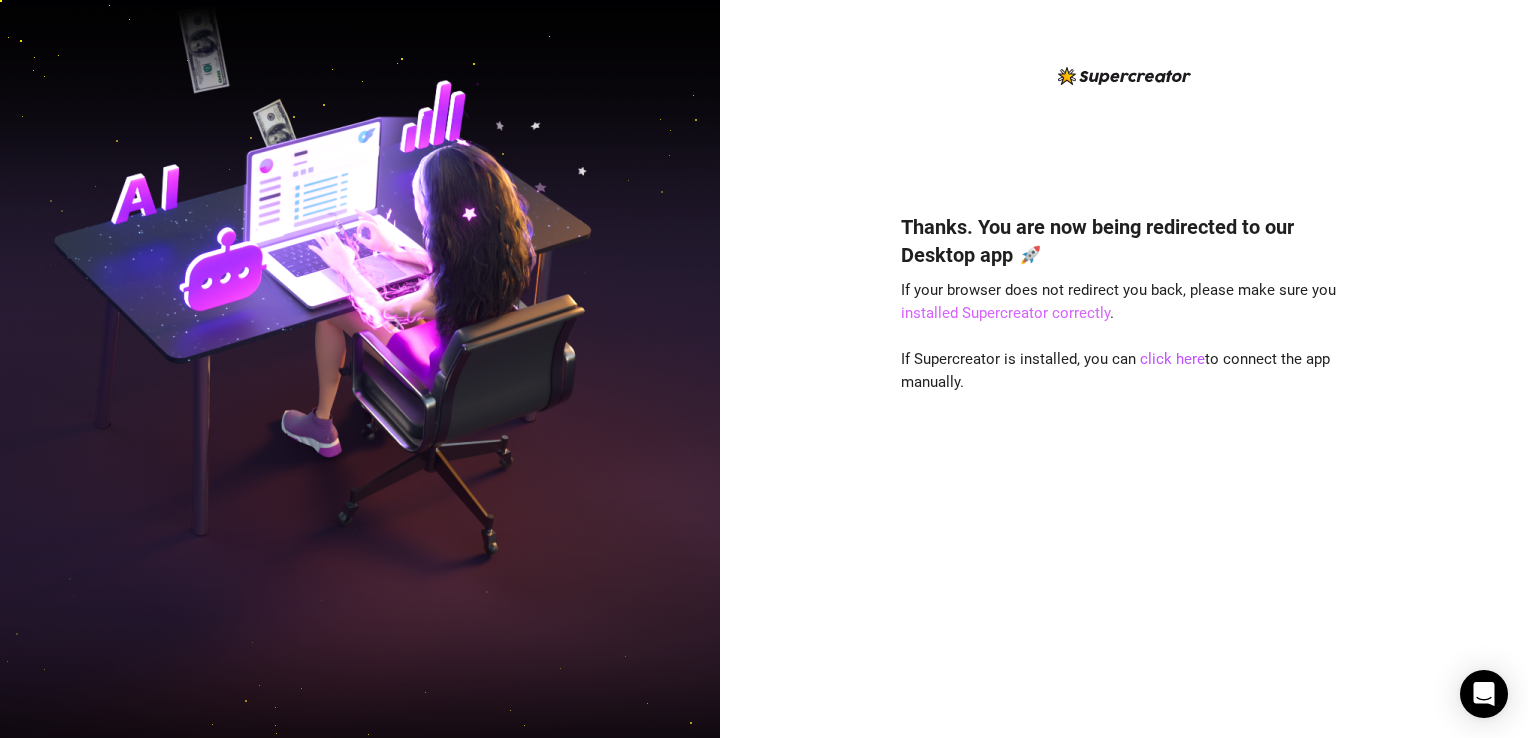 click on "installed Supercreator correctly" at bounding box center [1005, 313] 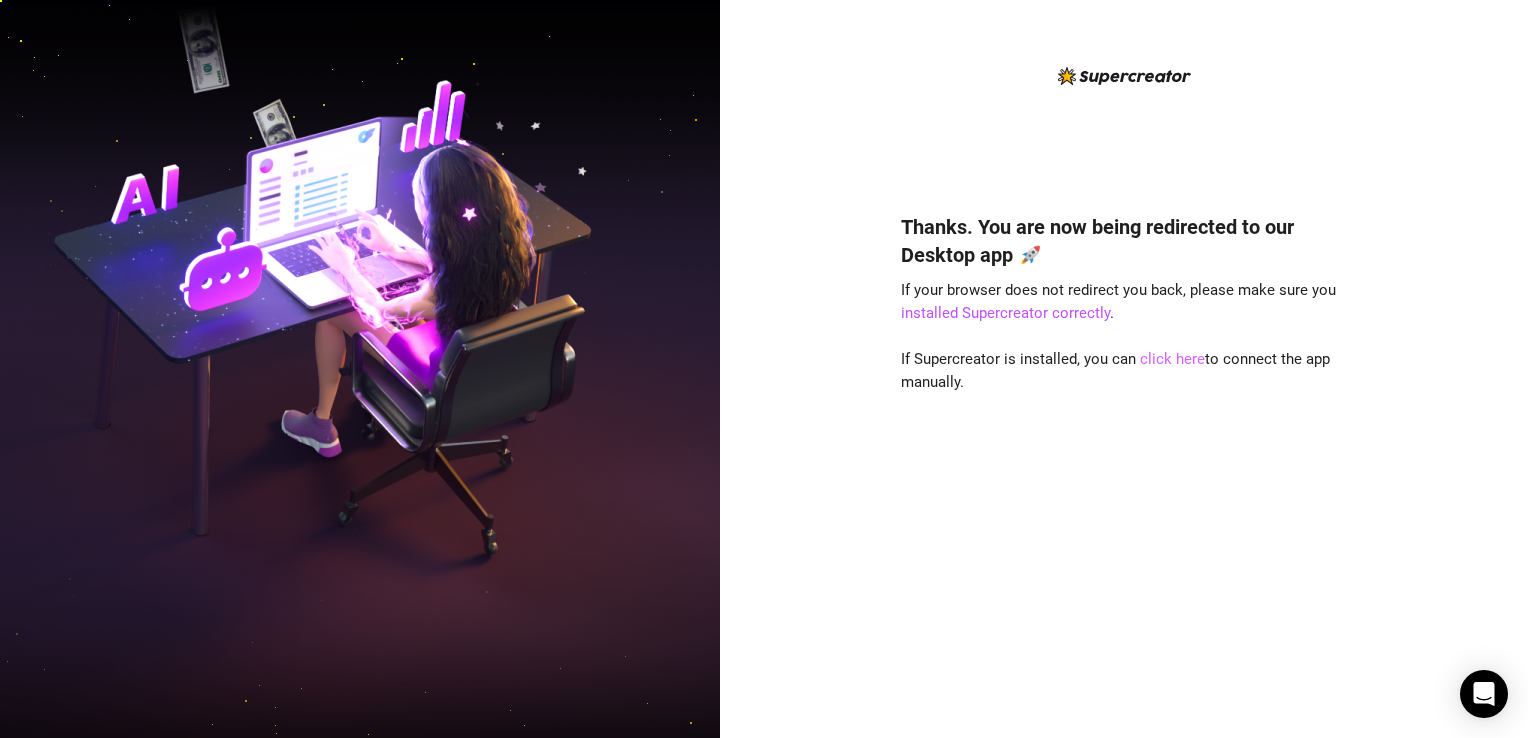click on "click here" at bounding box center [1172, 359] 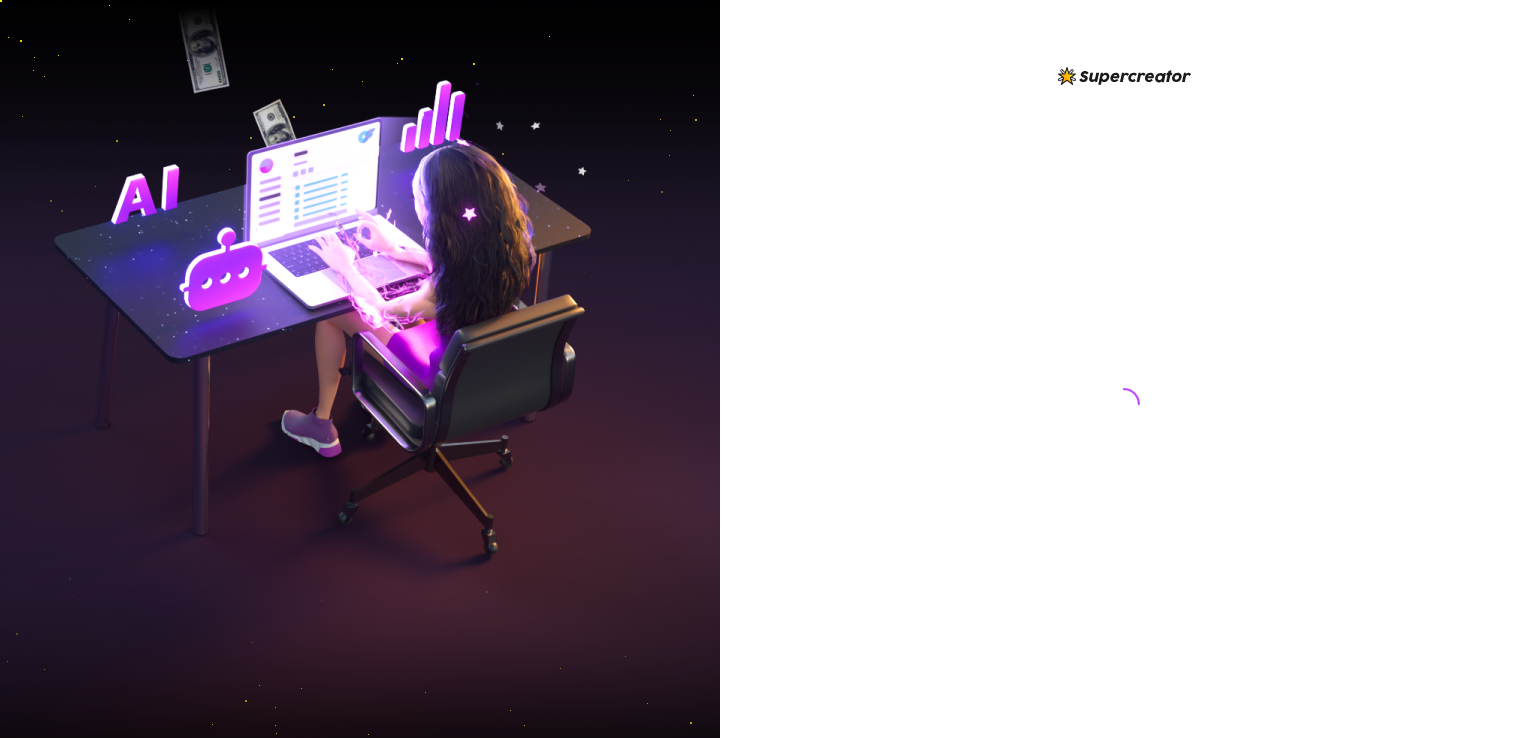 scroll, scrollTop: 0, scrollLeft: 0, axis: both 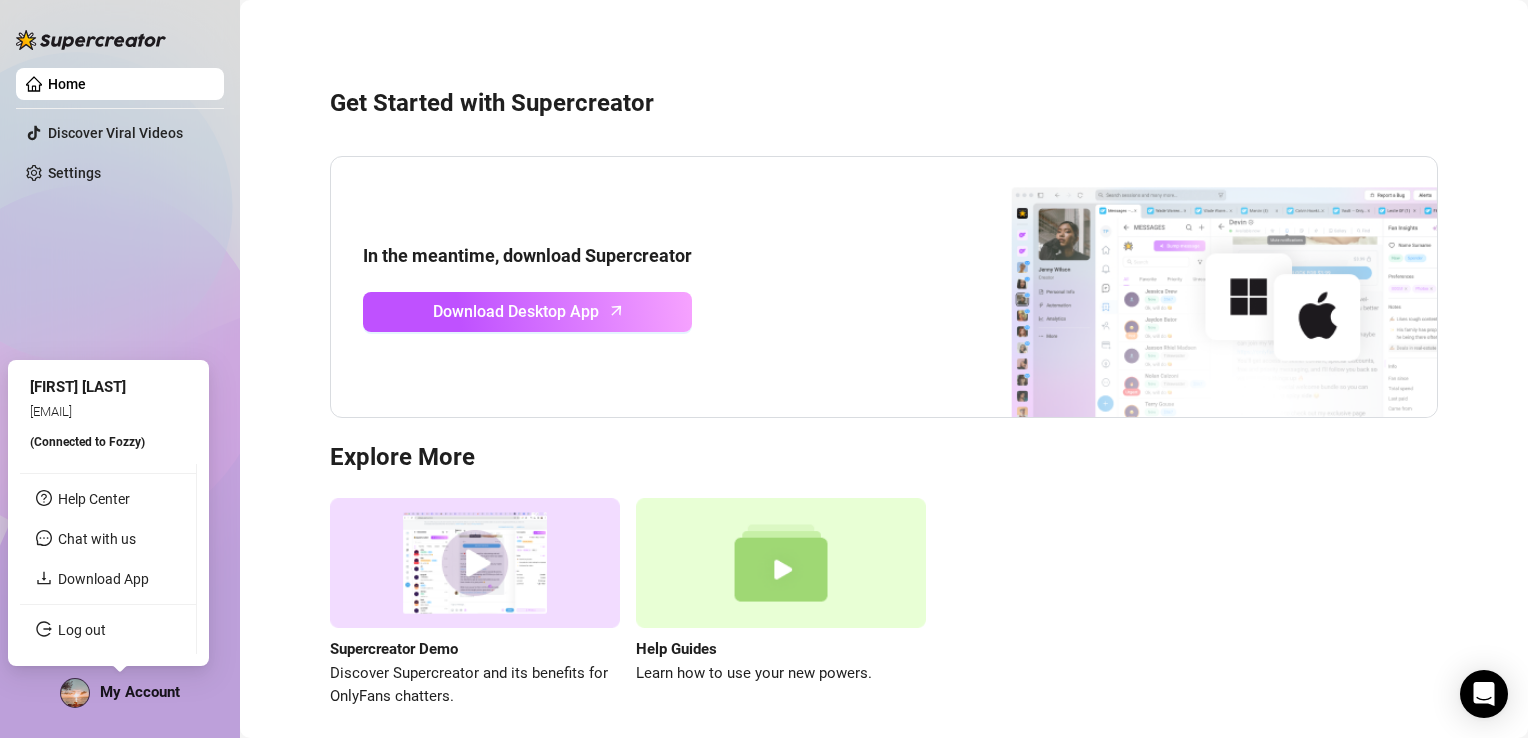 click on "(Connected to   Fozzy  )" at bounding box center (87, 442) 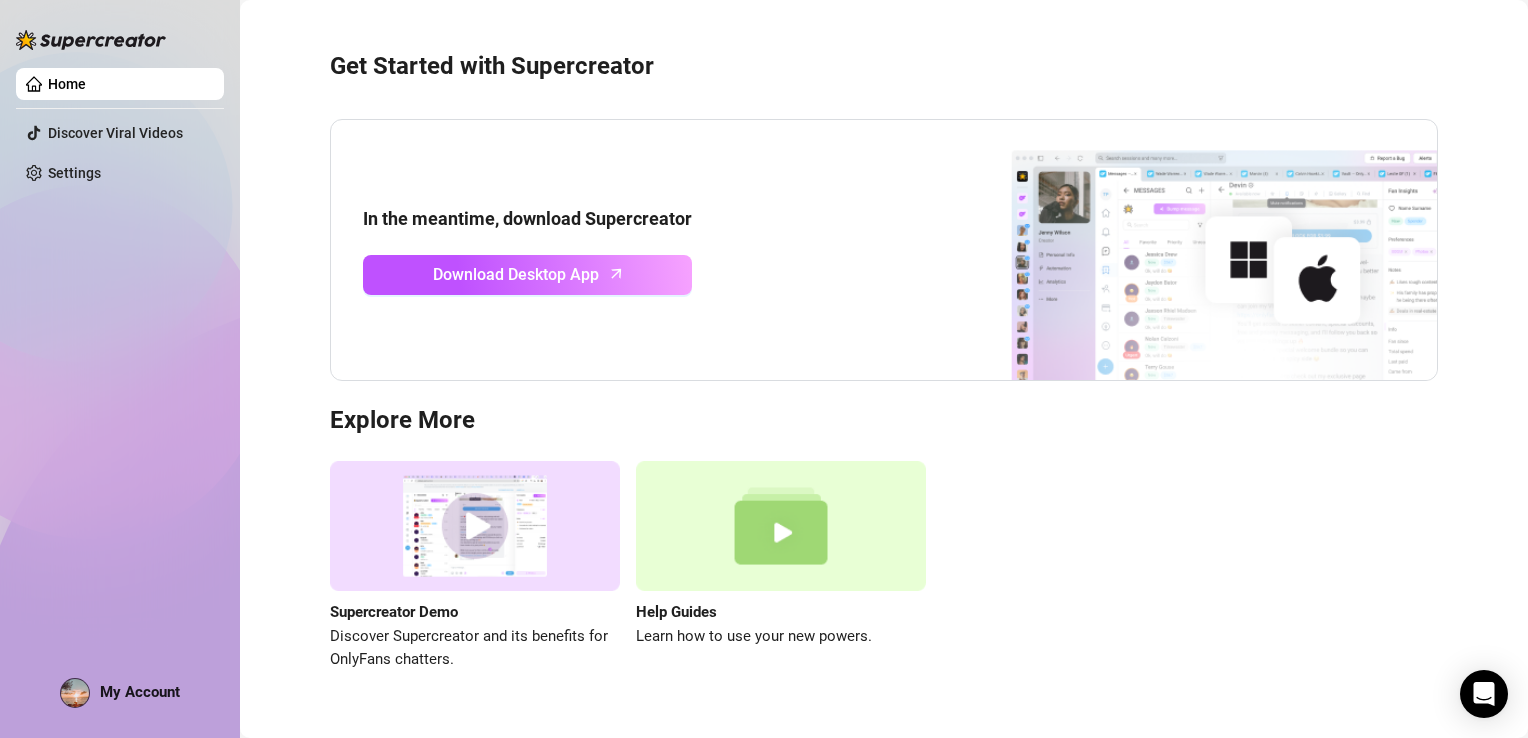 scroll, scrollTop: 0, scrollLeft: 0, axis: both 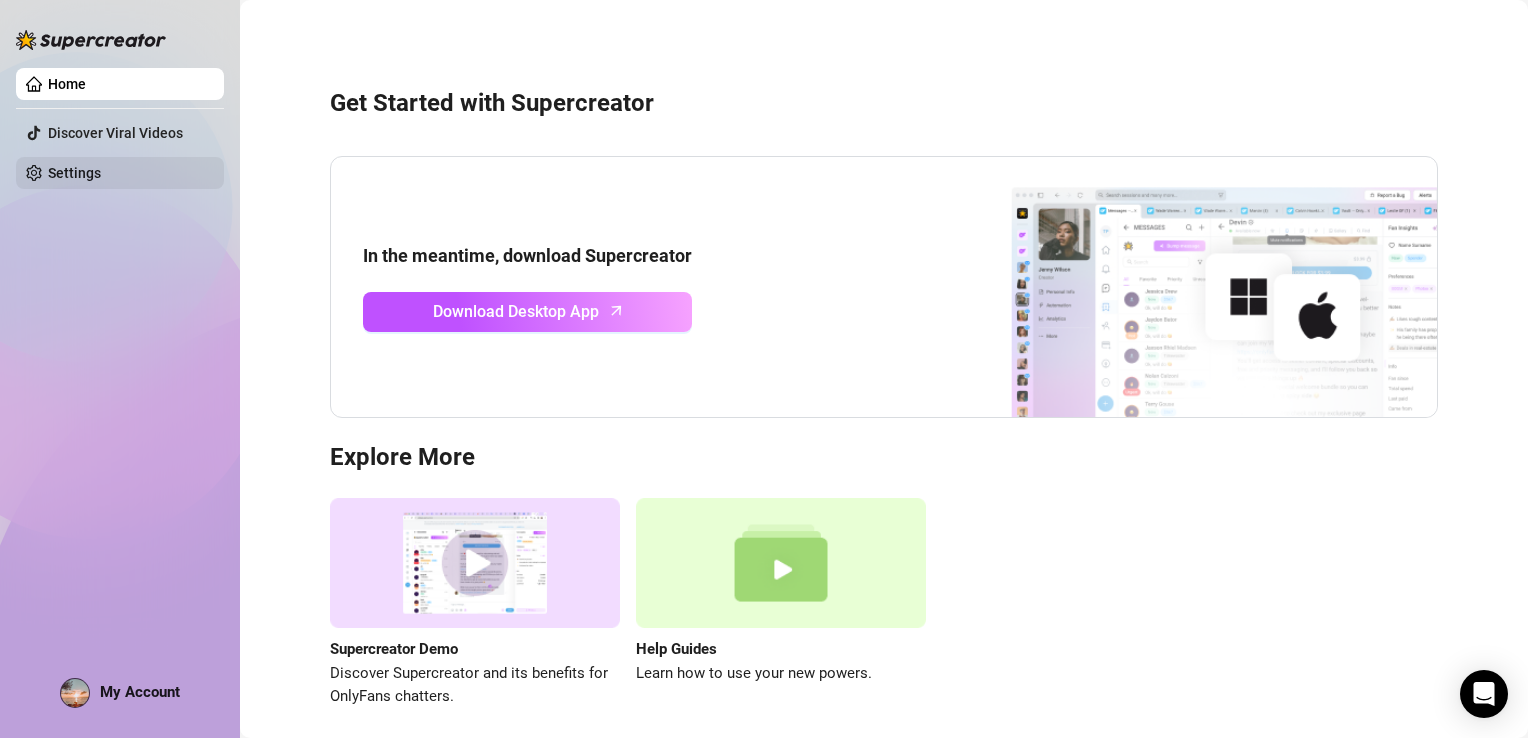 click on "Settings" at bounding box center (74, 173) 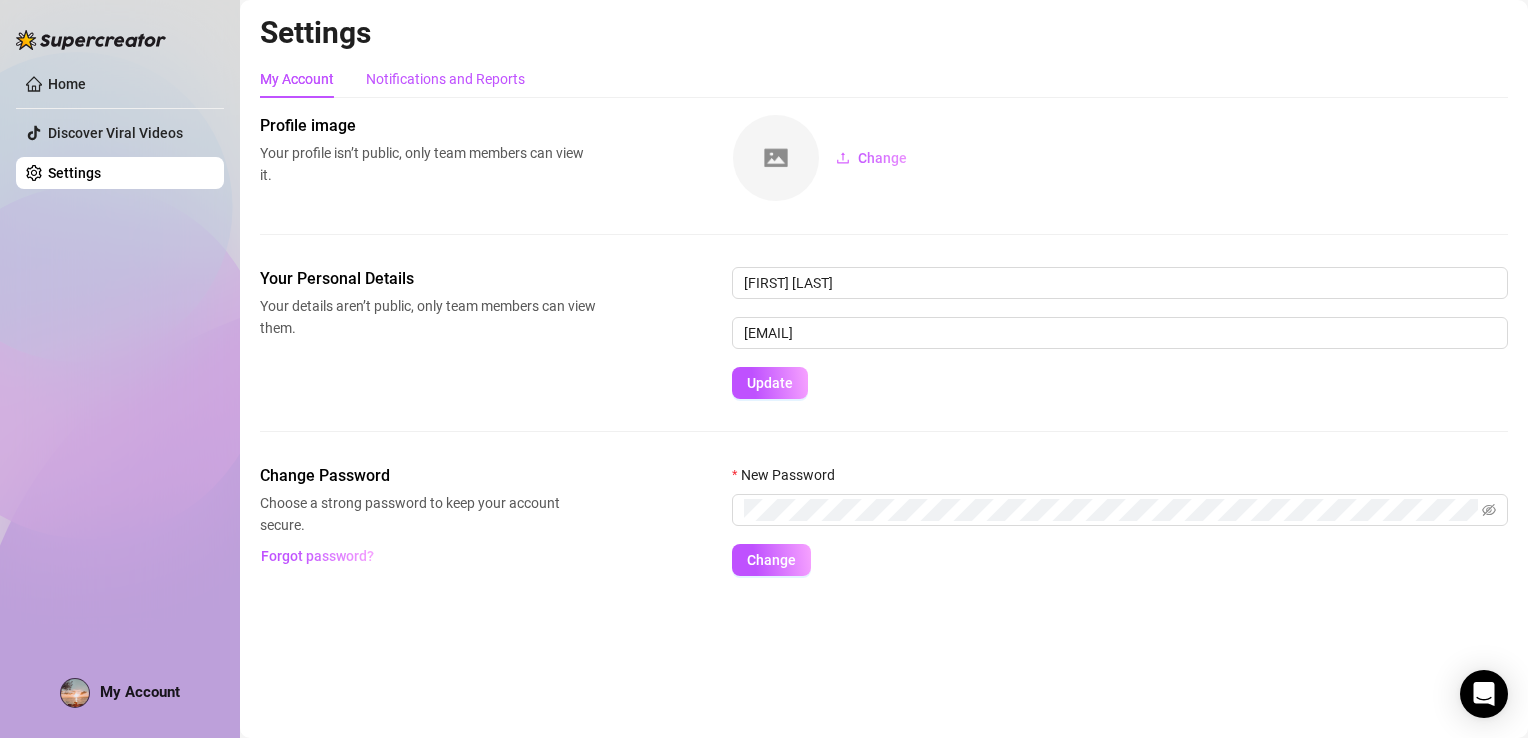 click on "Notifications and Reports" at bounding box center (445, 79) 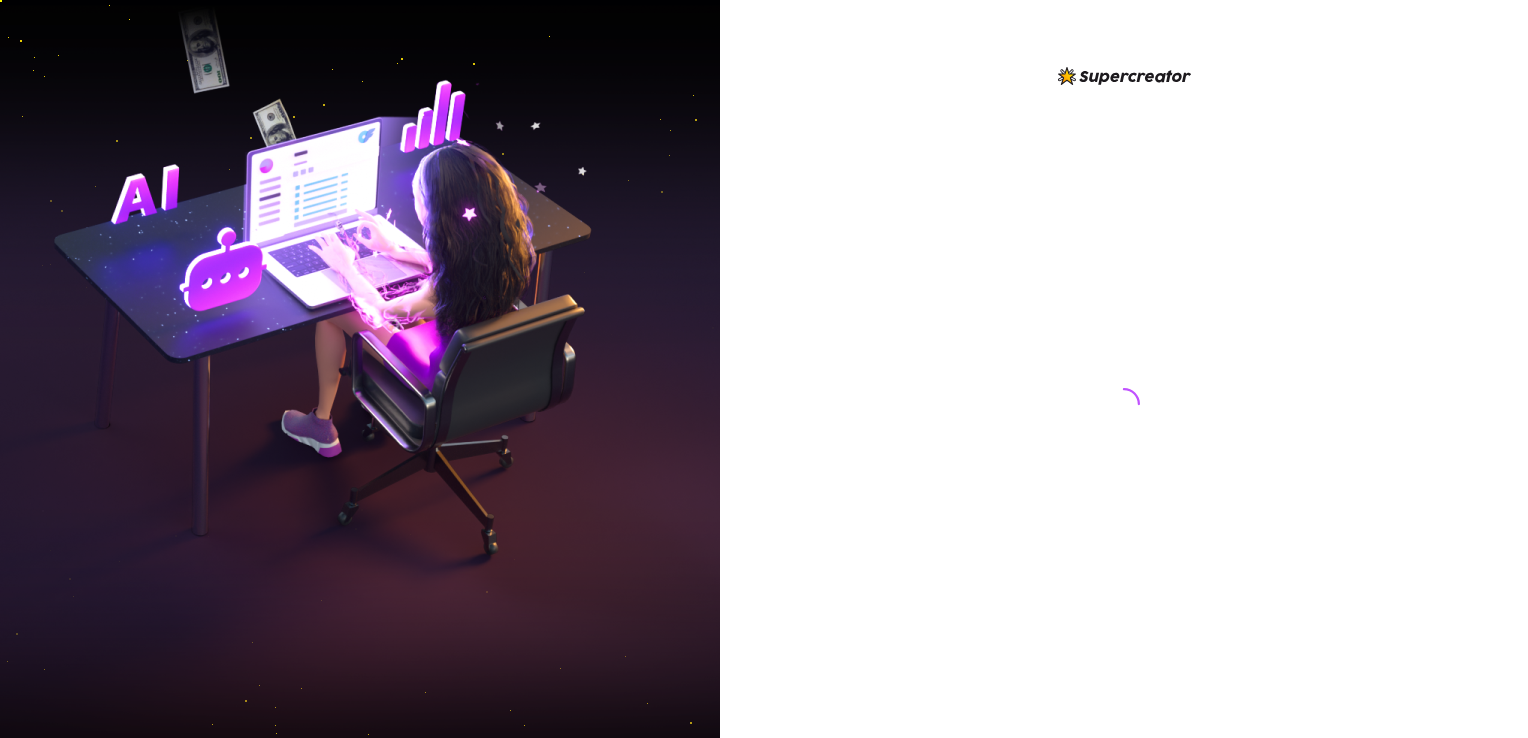 scroll, scrollTop: 0, scrollLeft: 0, axis: both 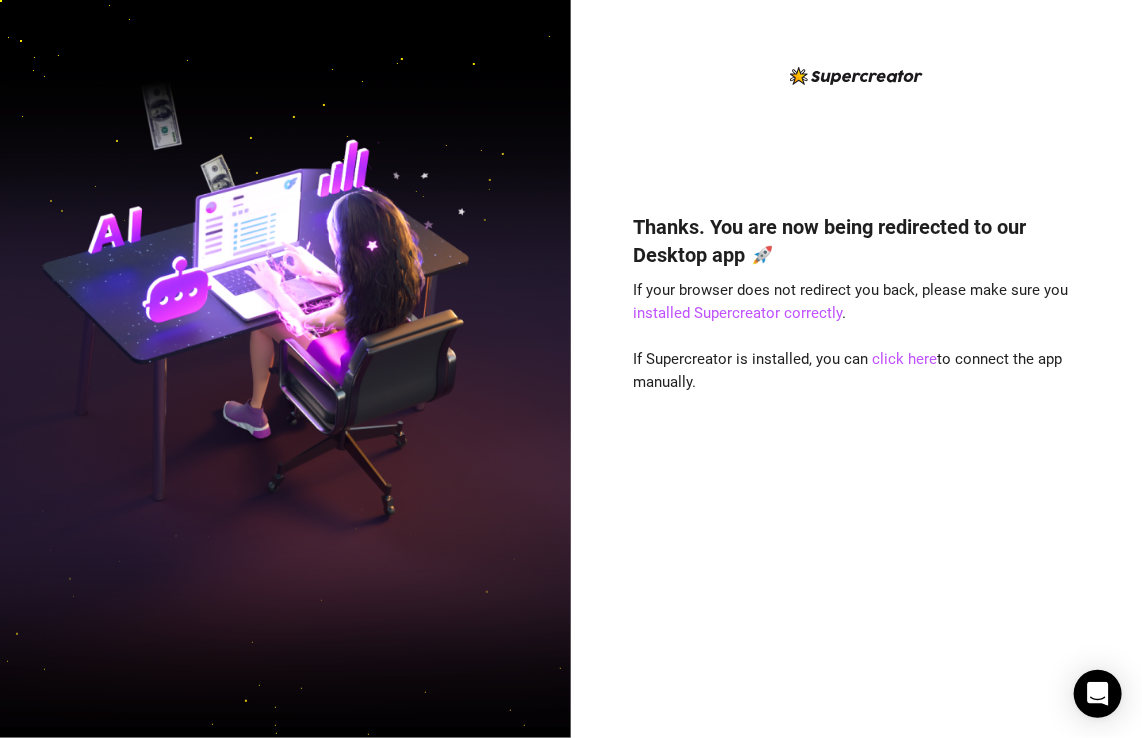 click on "Thanks. You are now being redirected to our Desktop app 🚀 If your browser does not redirect you back, please make sure you   installed Supercreator correctly . If Supercreator is installed, you can   click here  to connect the app manually." at bounding box center (857, 446) 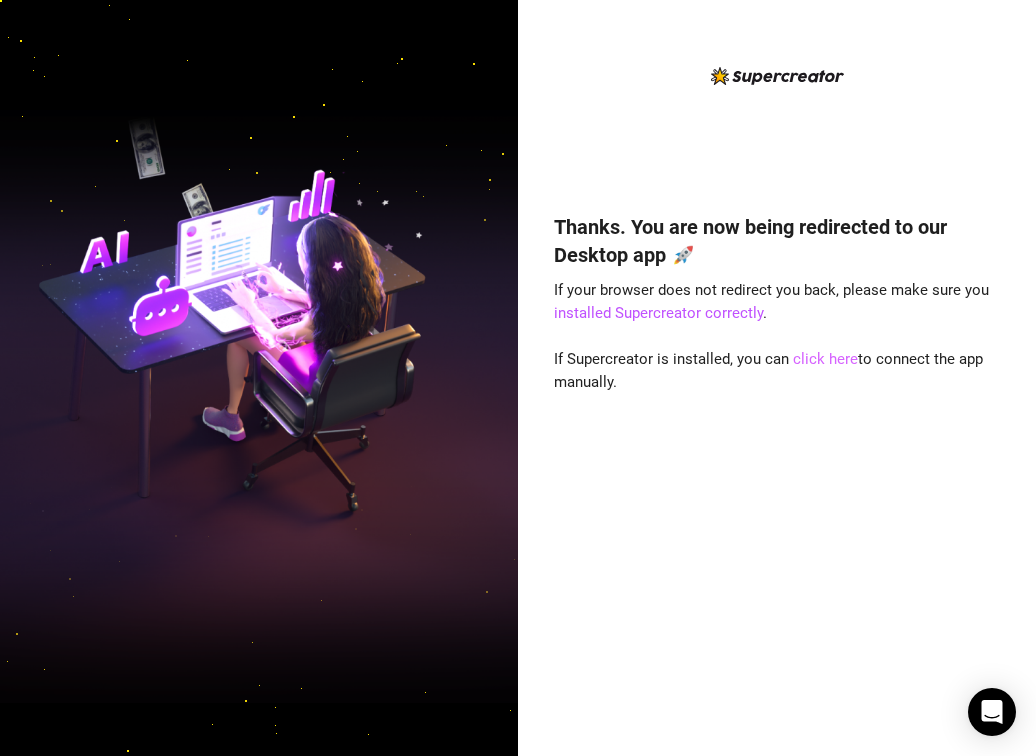 click on "click here" at bounding box center [825, 359] 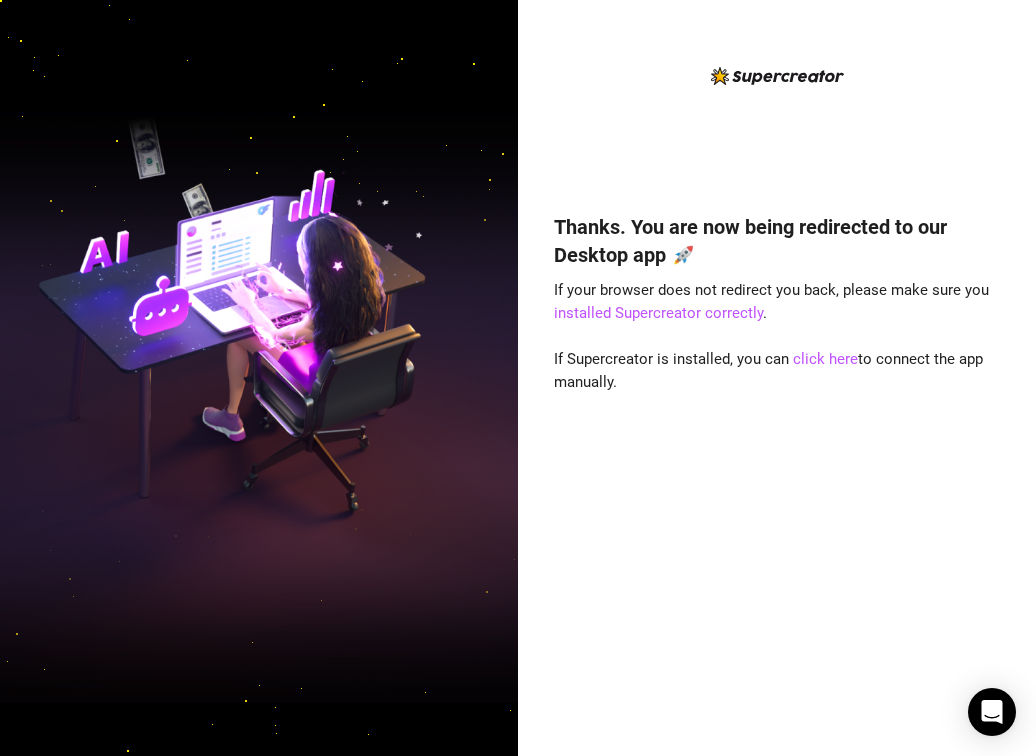 drag, startPoint x: 839, startPoint y: 0, endPoint x: 821, endPoint y: 497, distance: 497.32584 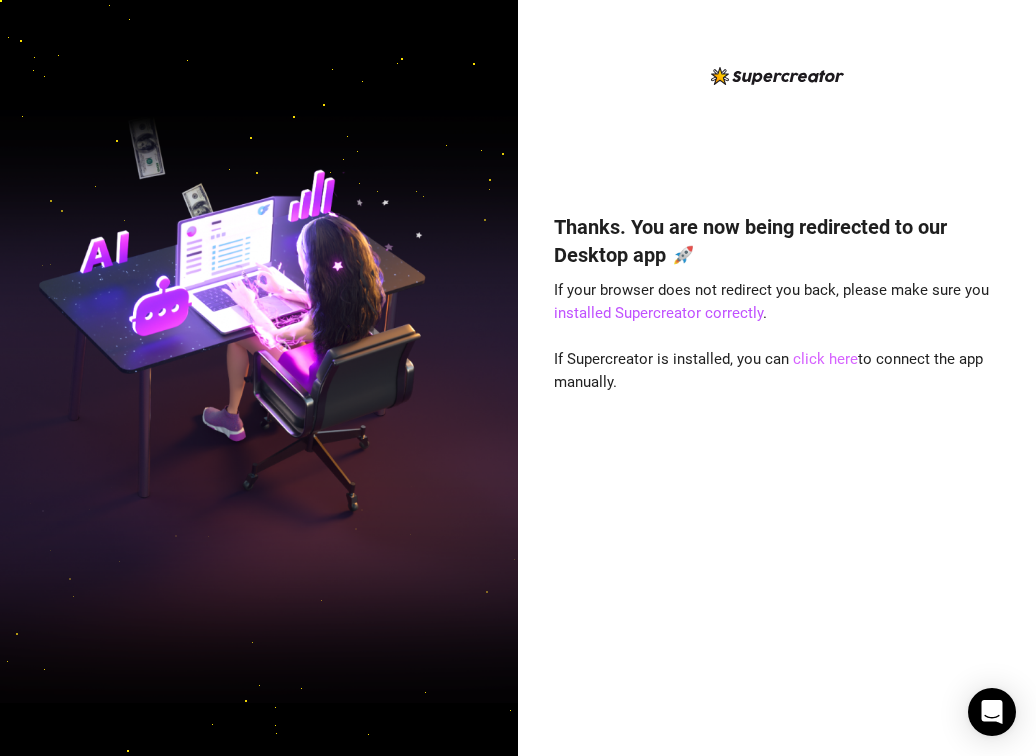 click on "click here" at bounding box center (825, 359) 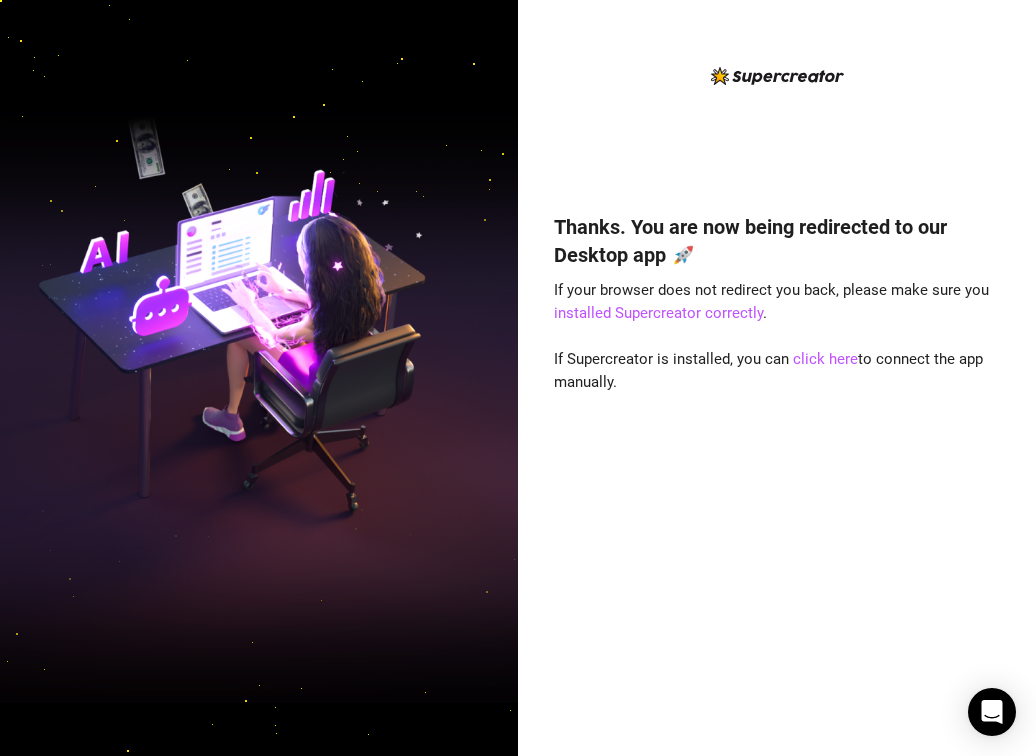 click on "Thanks. You are now being redirected to our Desktop app 🚀 If your browser does not redirect you back, please make sure you   installed Supercreator correctly . If Supercreator is installed, you can   click here  to connect the app manually." at bounding box center (777, 455) 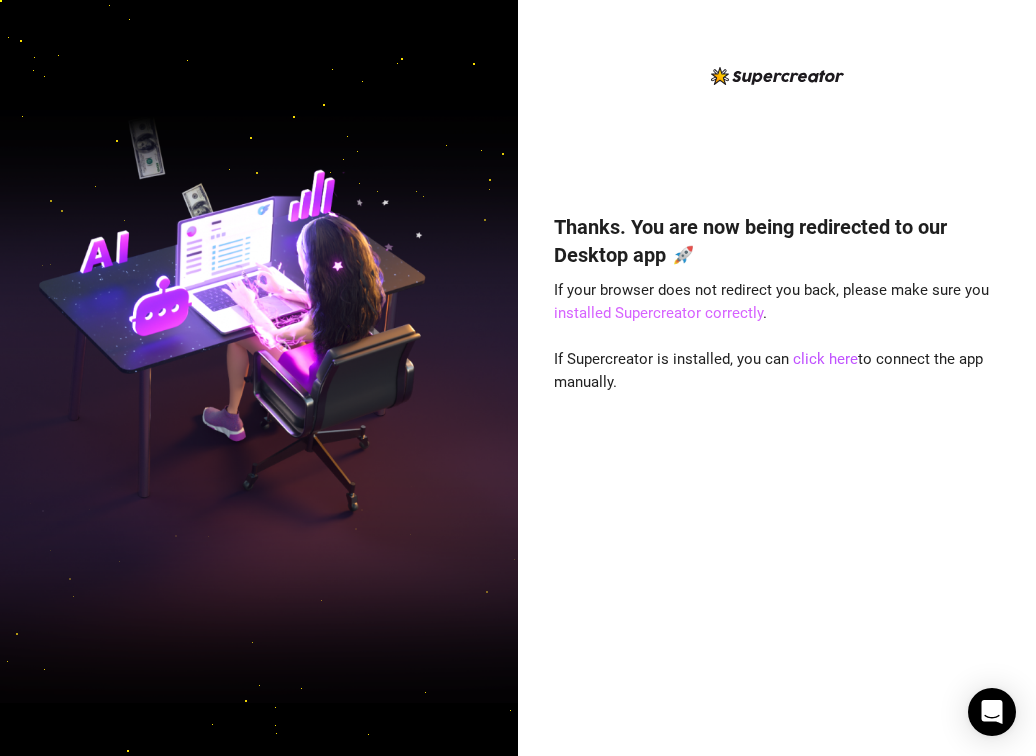 click on "installed Supercreator correctly" at bounding box center [658, 313] 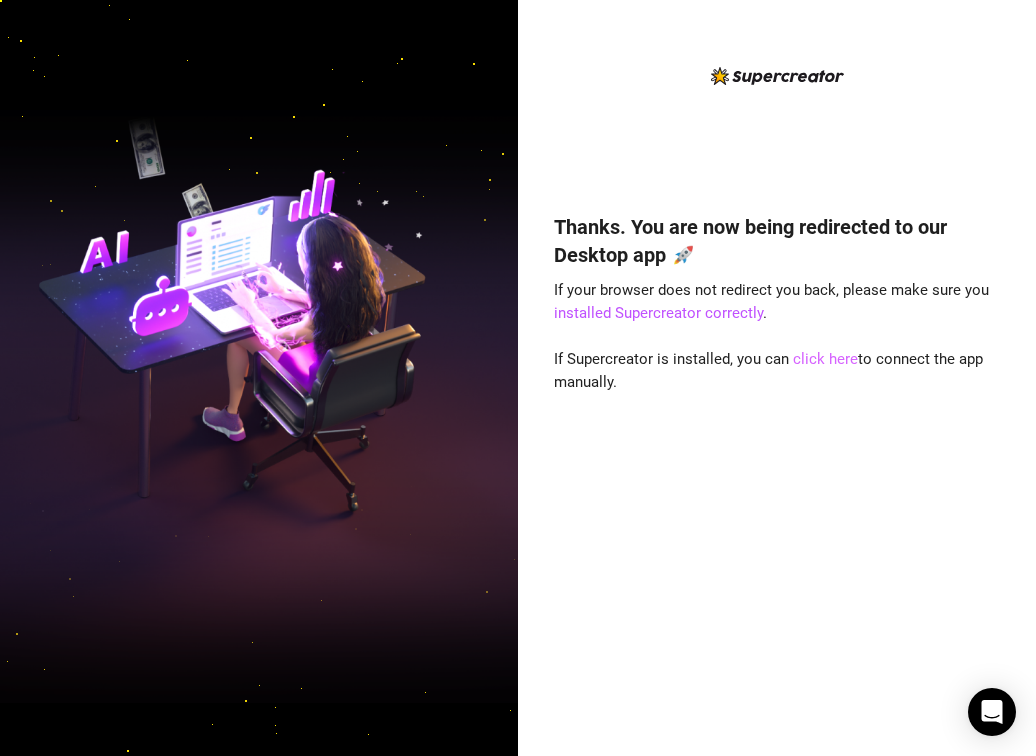 click on "click here" at bounding box center [825, 359] 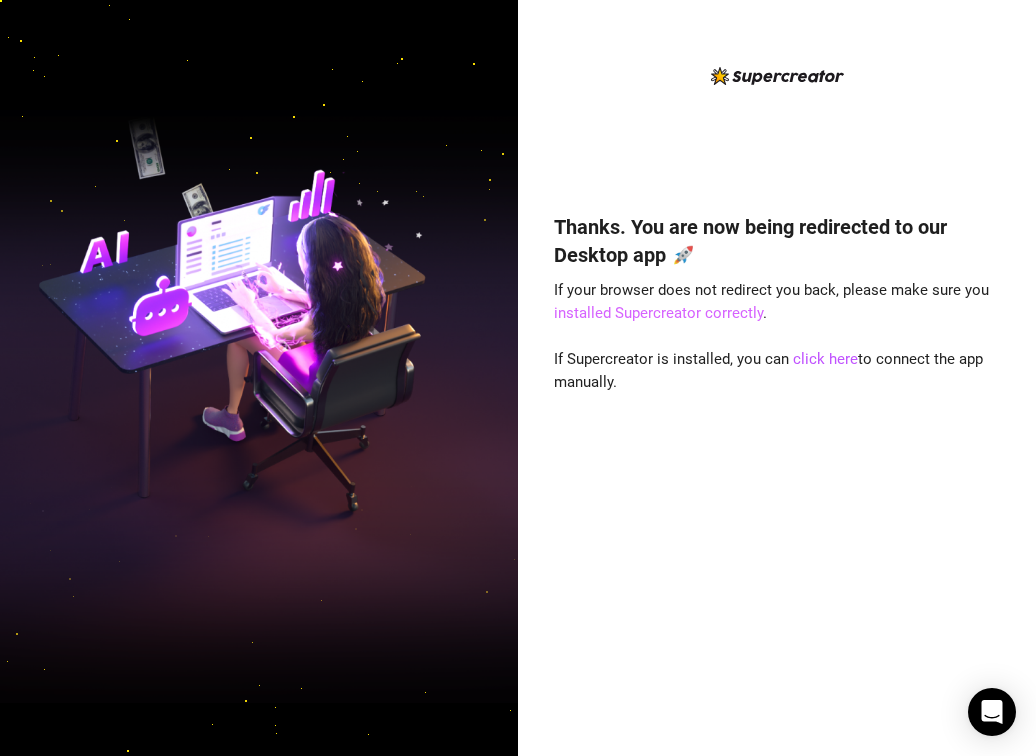 click on "installed Supercreator correctly" at bounding box center (658, 313) 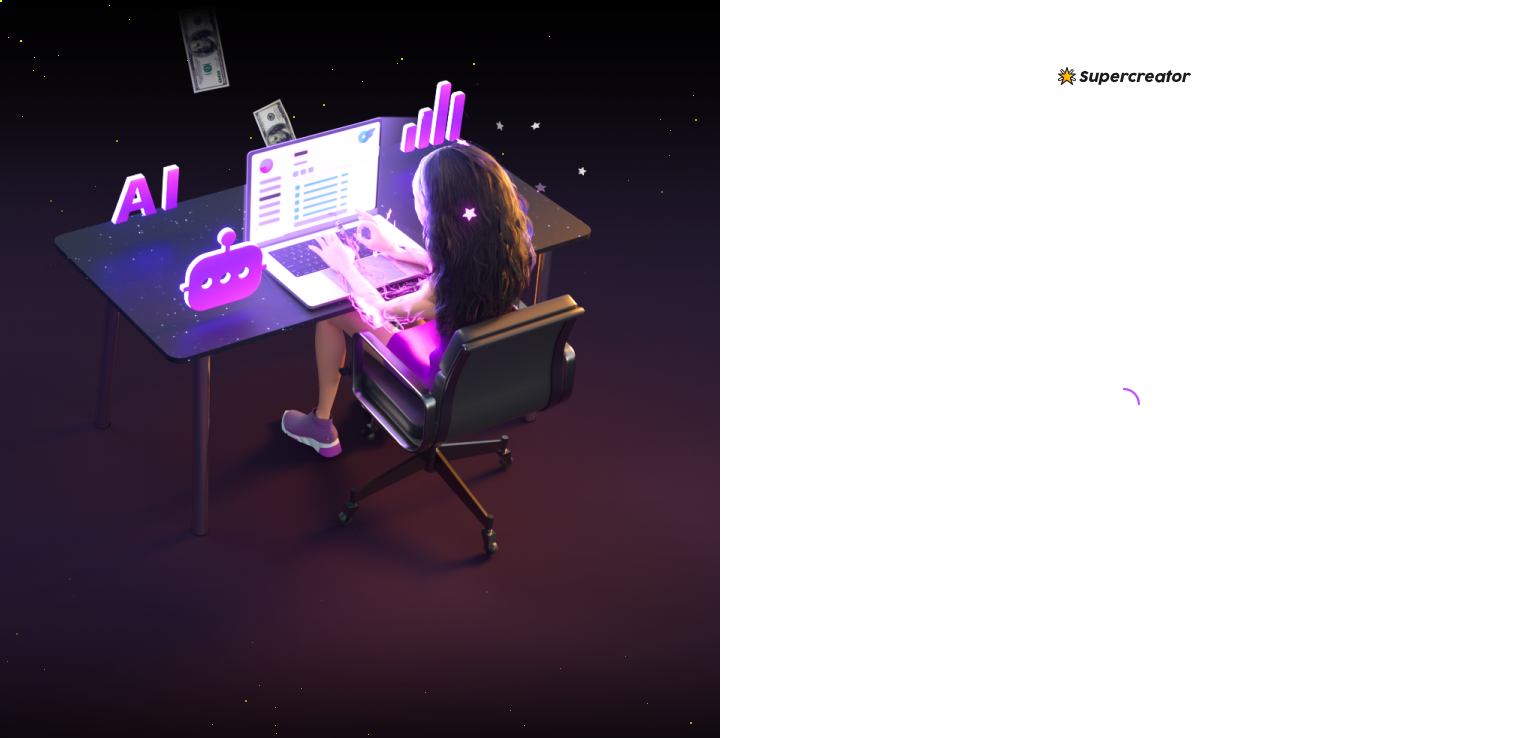 scroll, scrollTop: 0, scrollLeft: 0, axis: both 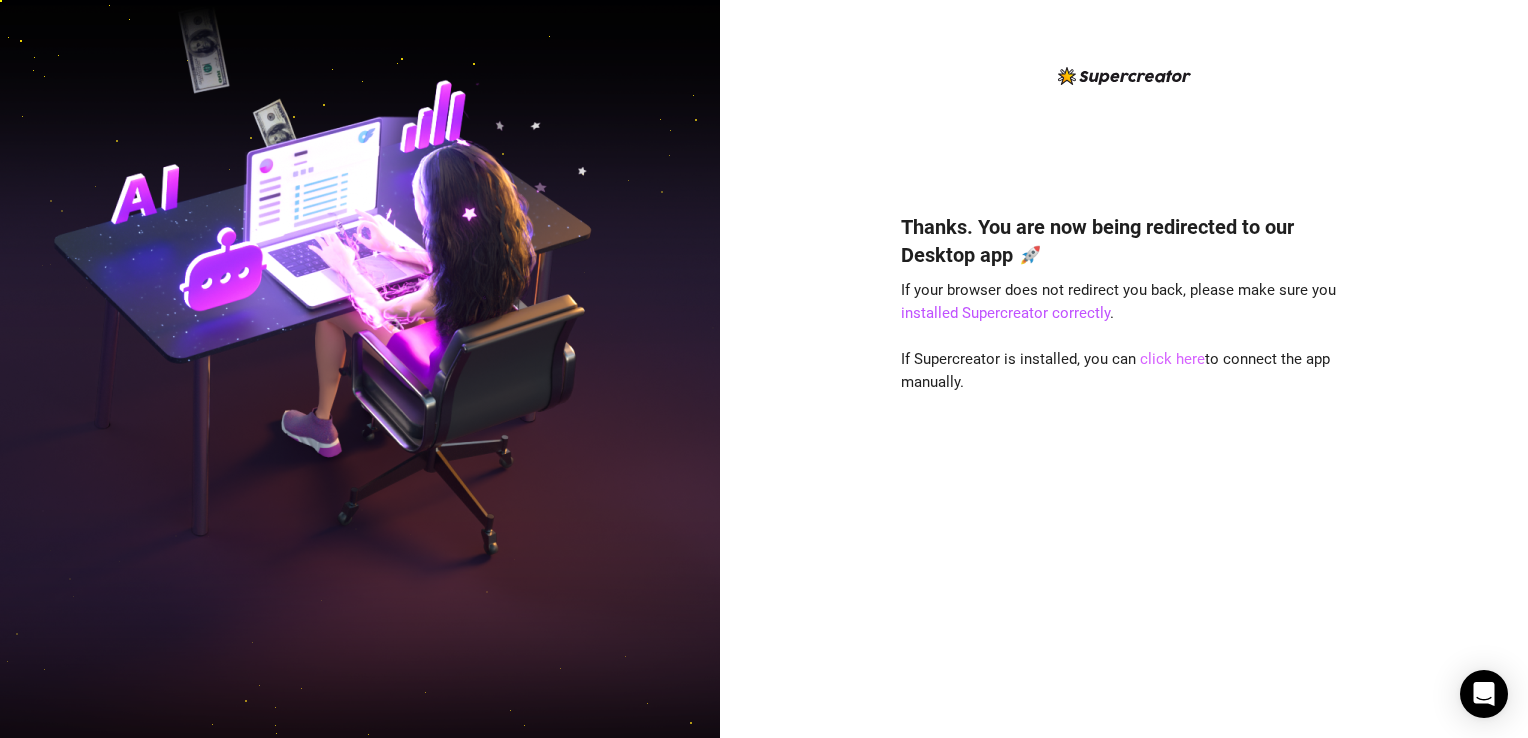 click on "click here" at bounding box center [1172, 359] 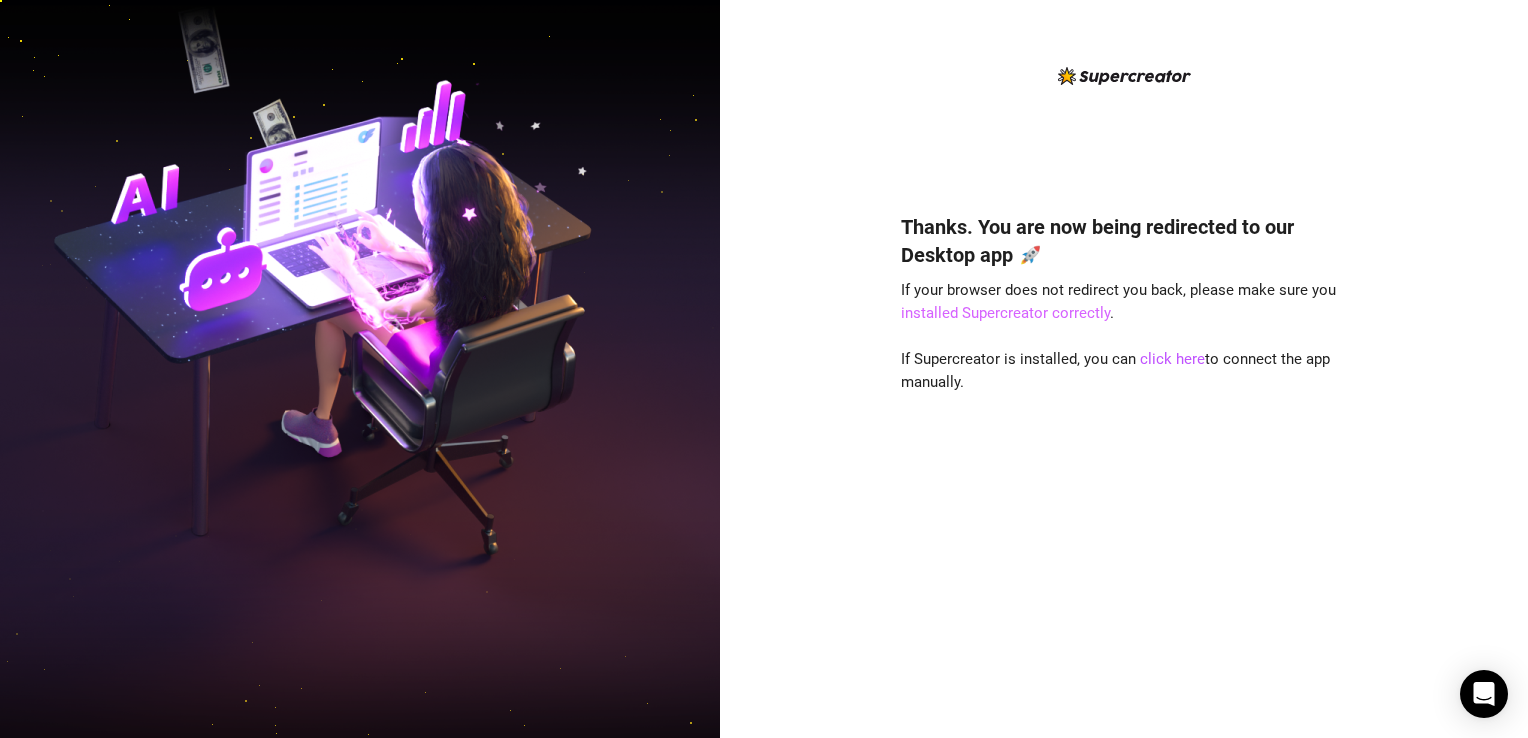 click on "installed Supercreator correctly" at bounding box center (1005, 313) 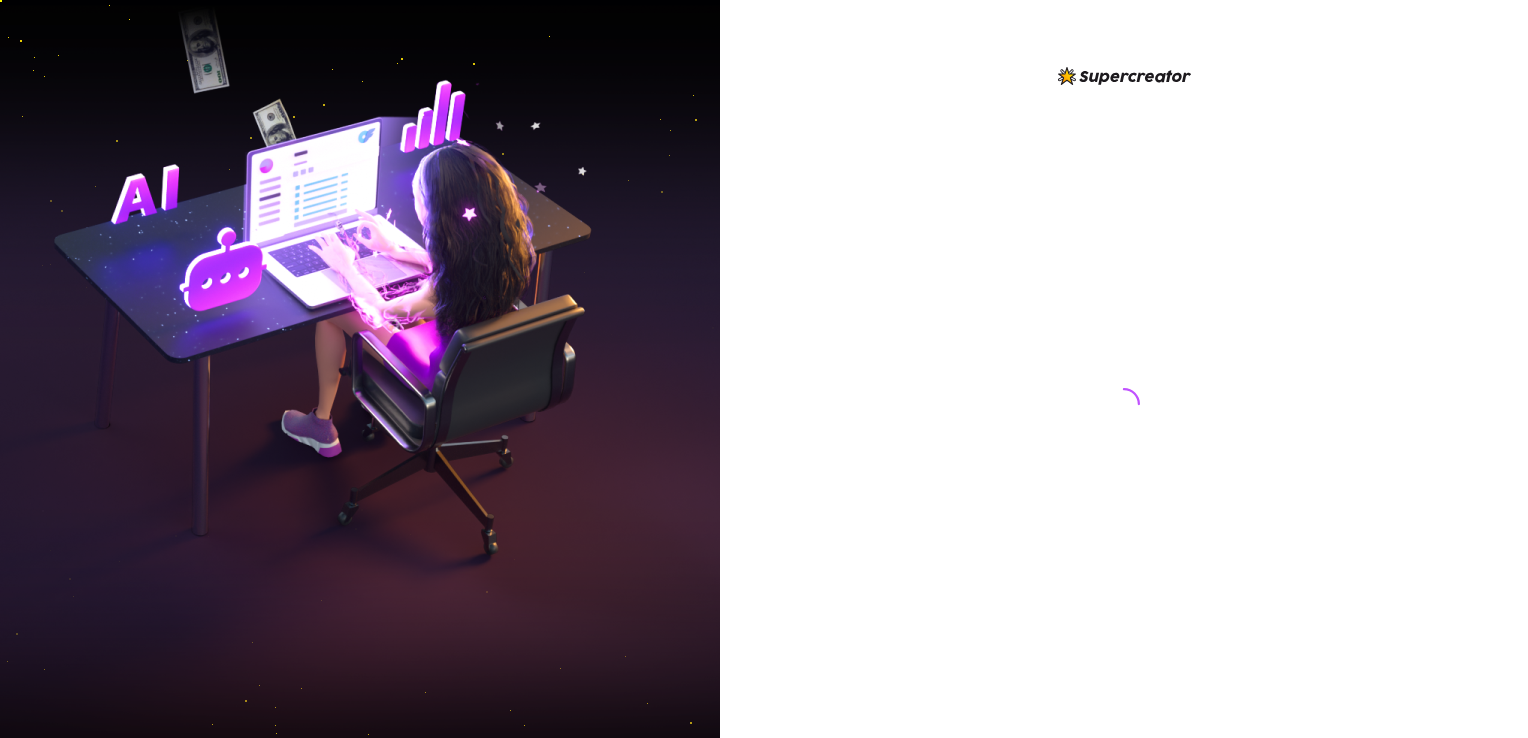 scroll, scrollTop: 0, scrollLeft: 0, axis: both 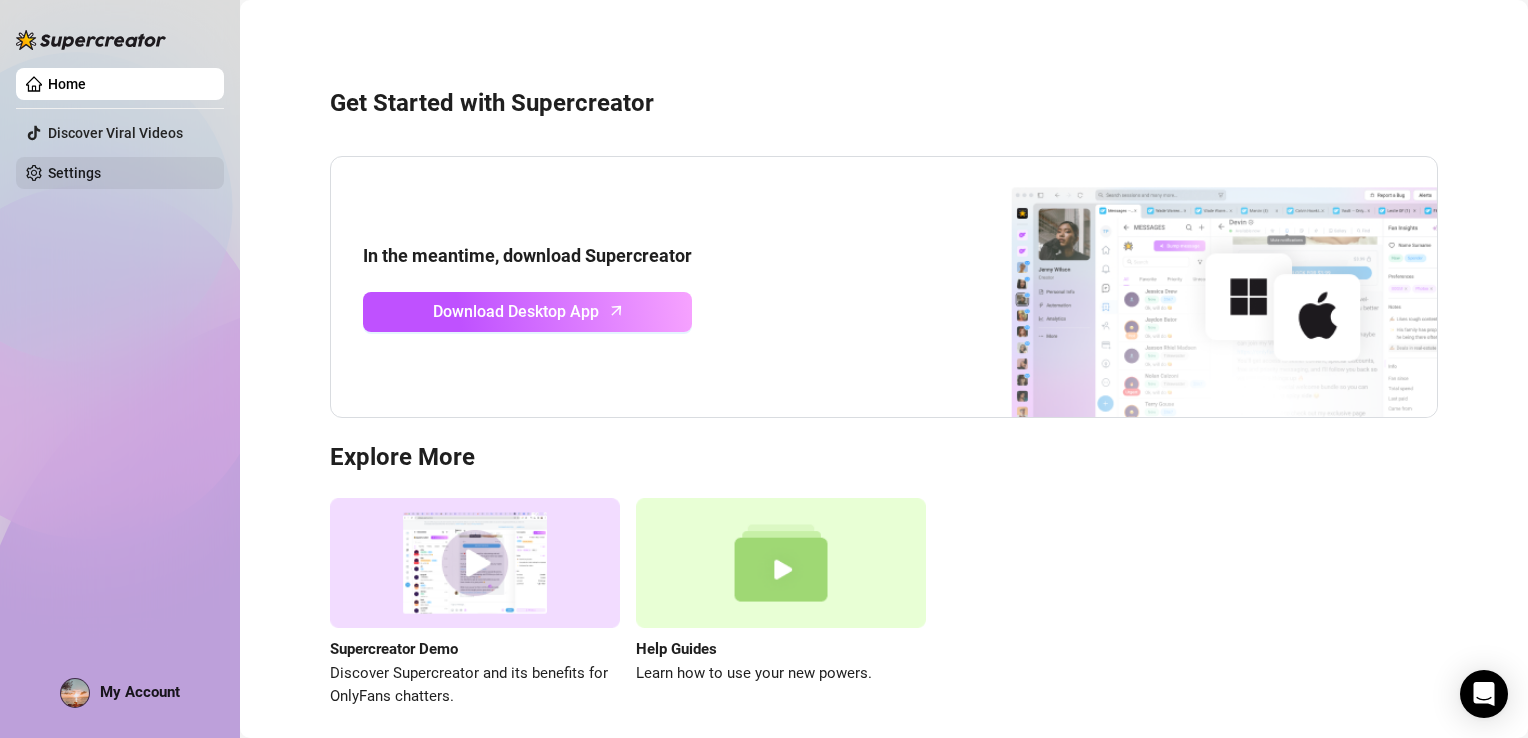 click on "Settings" at bounding box center (74, 173) 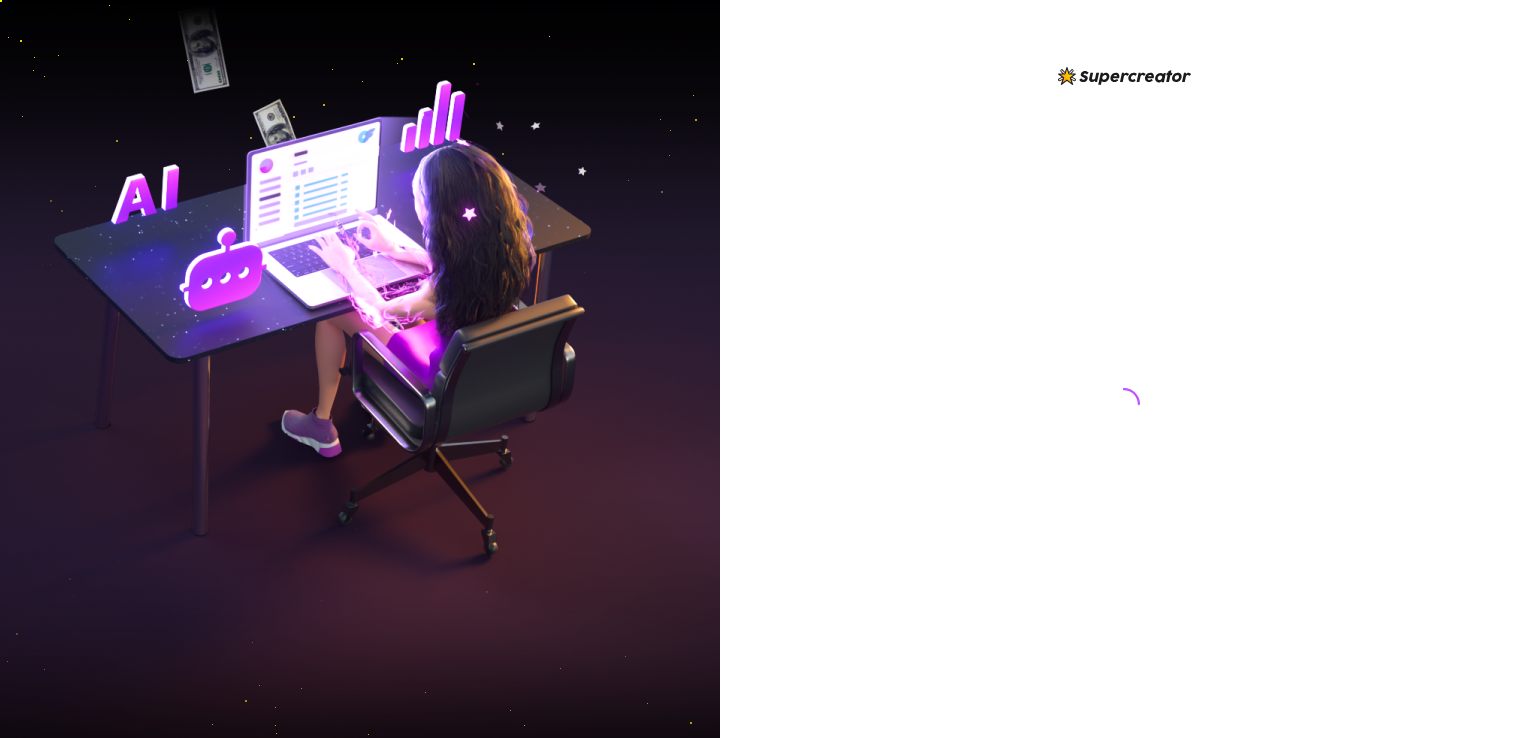 scroll, scrollTop: 0, scrollLeft: 0, axis: both 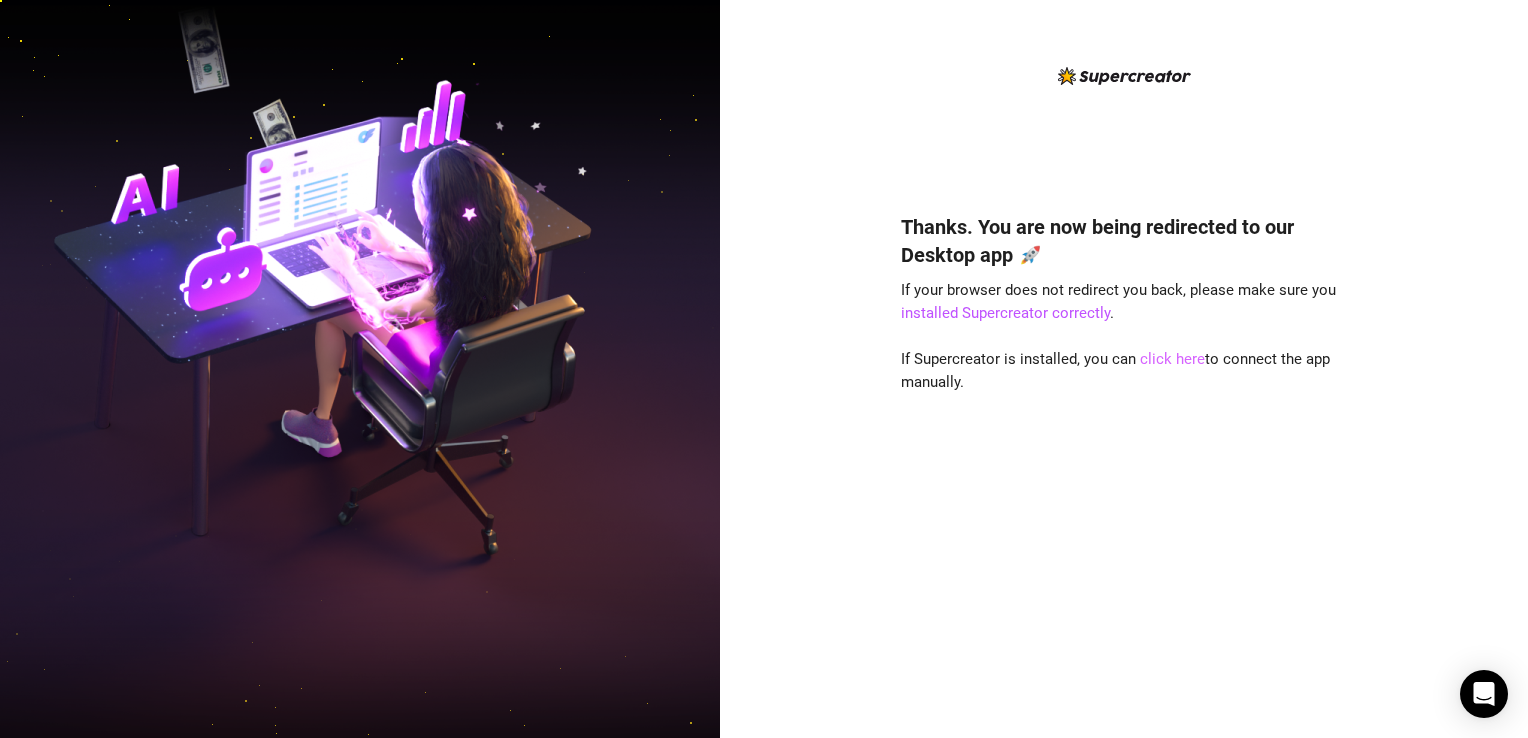 click on "click here" at bounding box center (1172, 359) 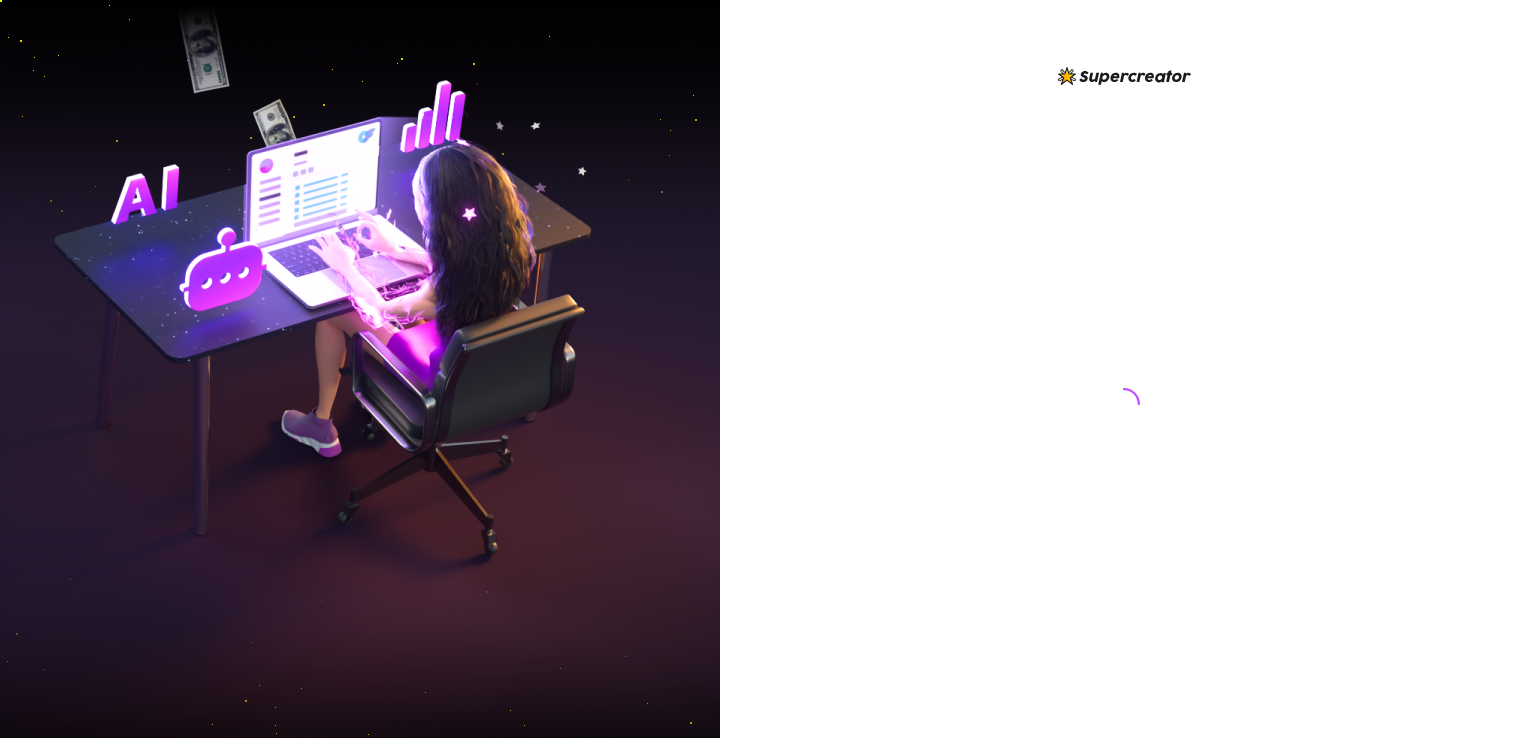 scroll, scrollTop: 0, scrollLeft: 0, axis: both 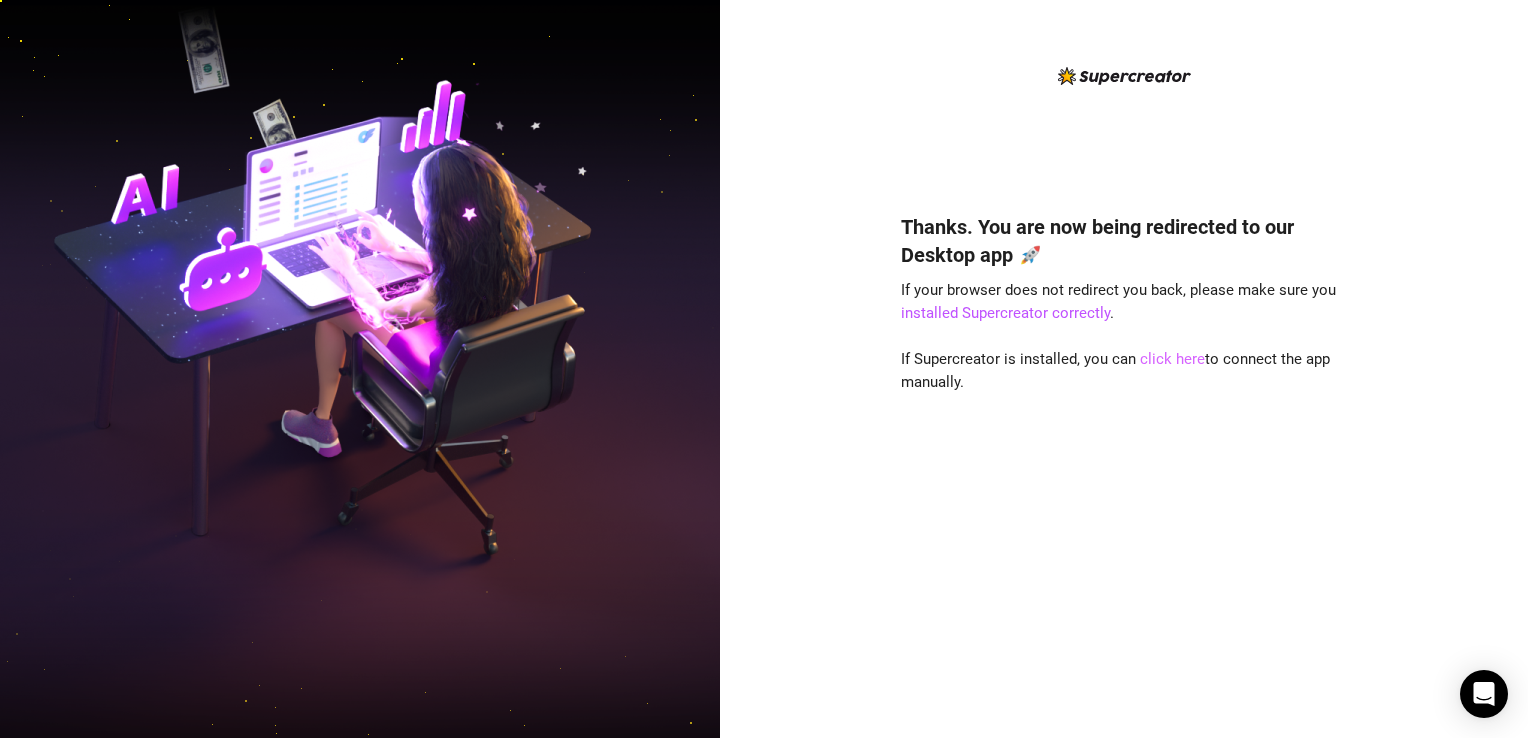 click on "click here" at bounding box center (1172, 359) 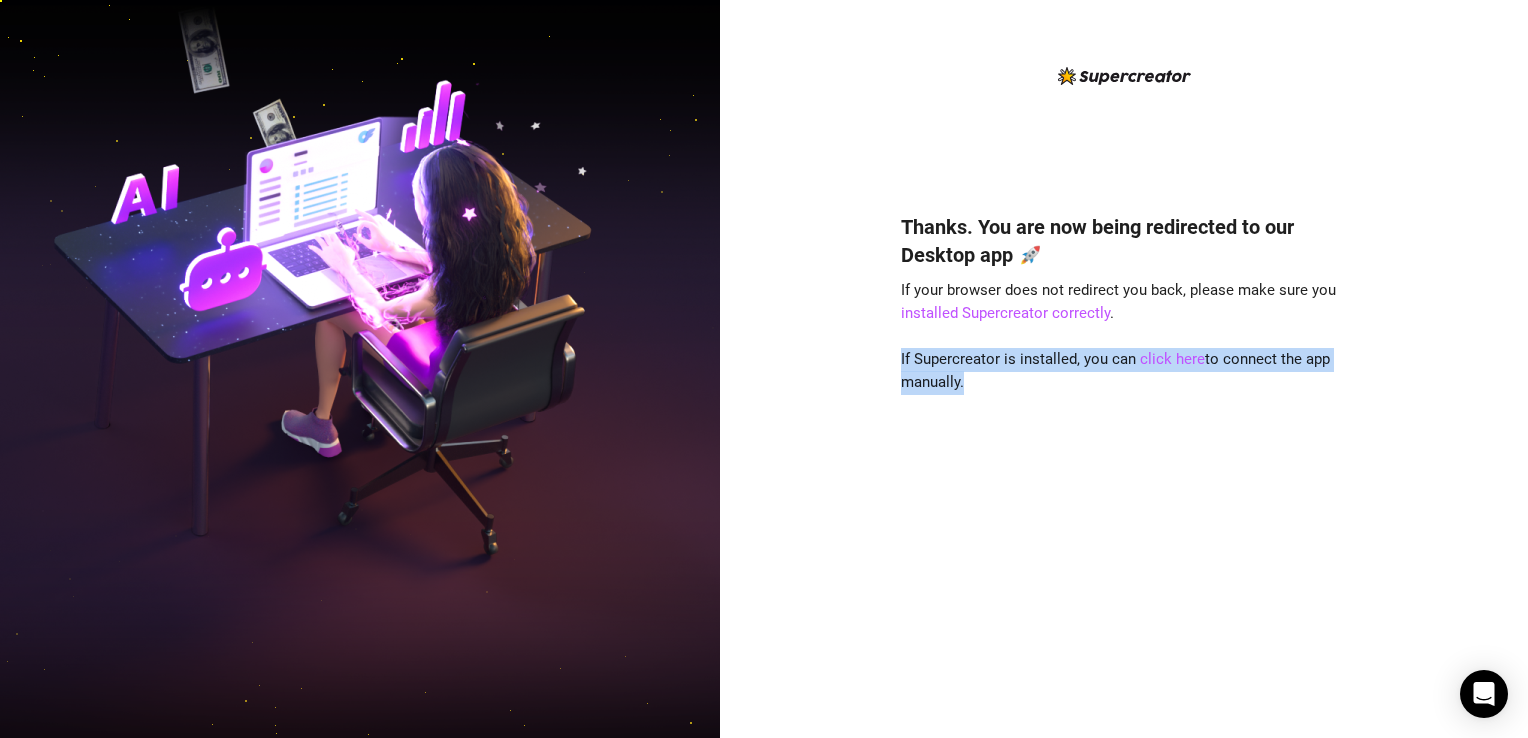click on "Thanks. You are now being redirected to our Desktop app 🚀 If your browser does not redirect you back, please make sure you   installed Supercreator correctly . If Supercreator is installed, you can   click here  to connect the app manually." at bounding box center [1124, 446] 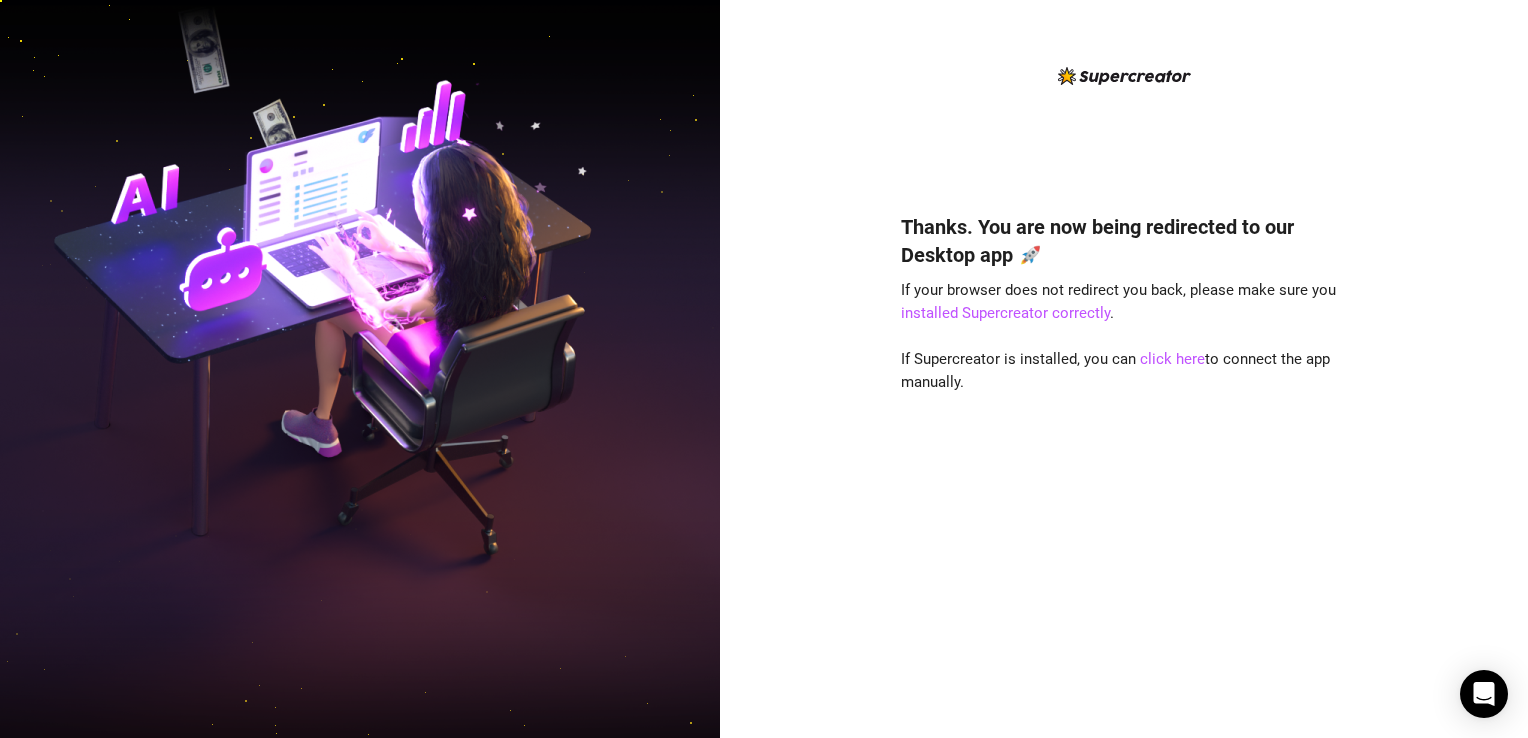 click on "Thanks. You are now being redirected to our Desktop app 🚀 If your browser does not redirect you back, please make sure you   installed Supercreator correctly . If Supercreator is installed, you can   click here  to connect the app manually." at bounding box center (1124, 446) 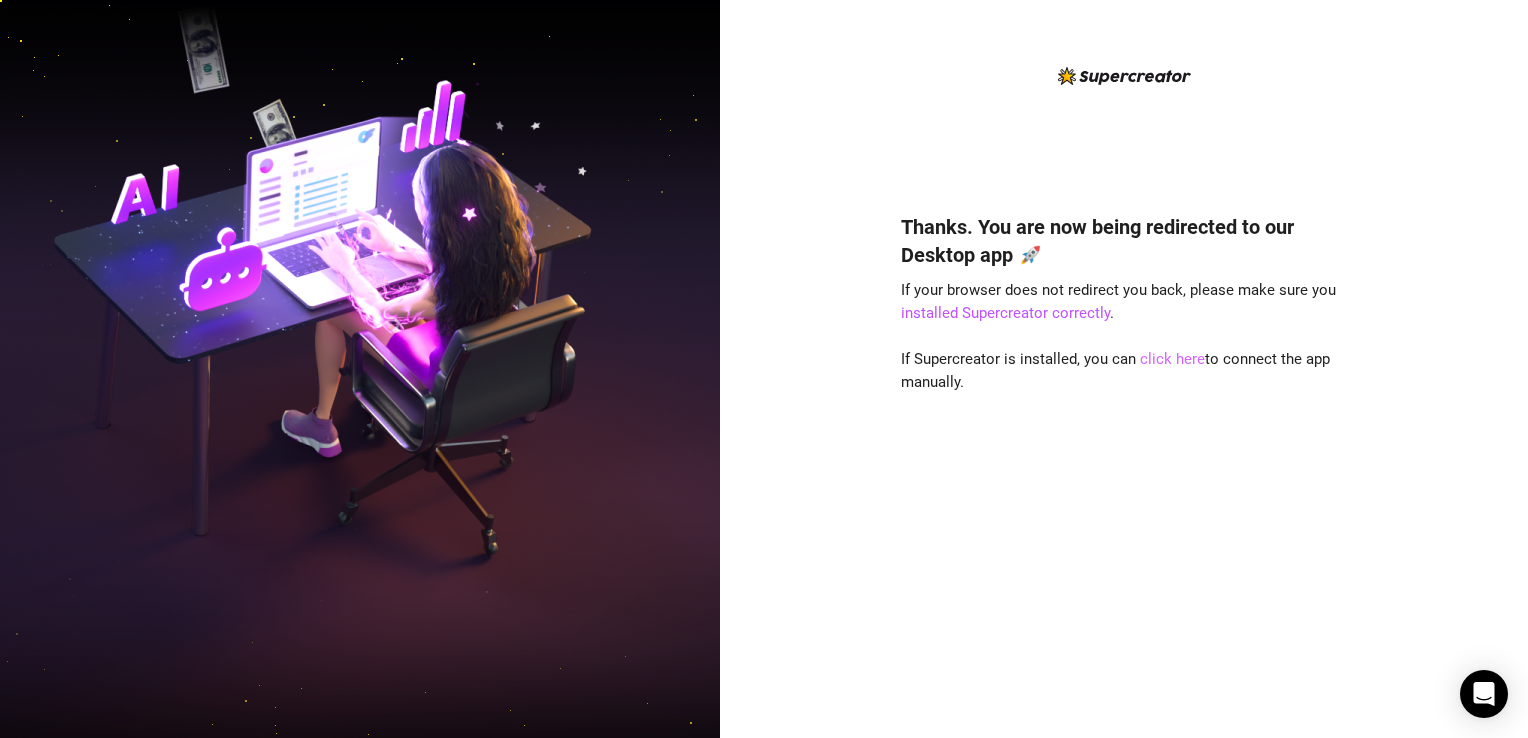 click on "click here" at bounding box center (1172, 359) 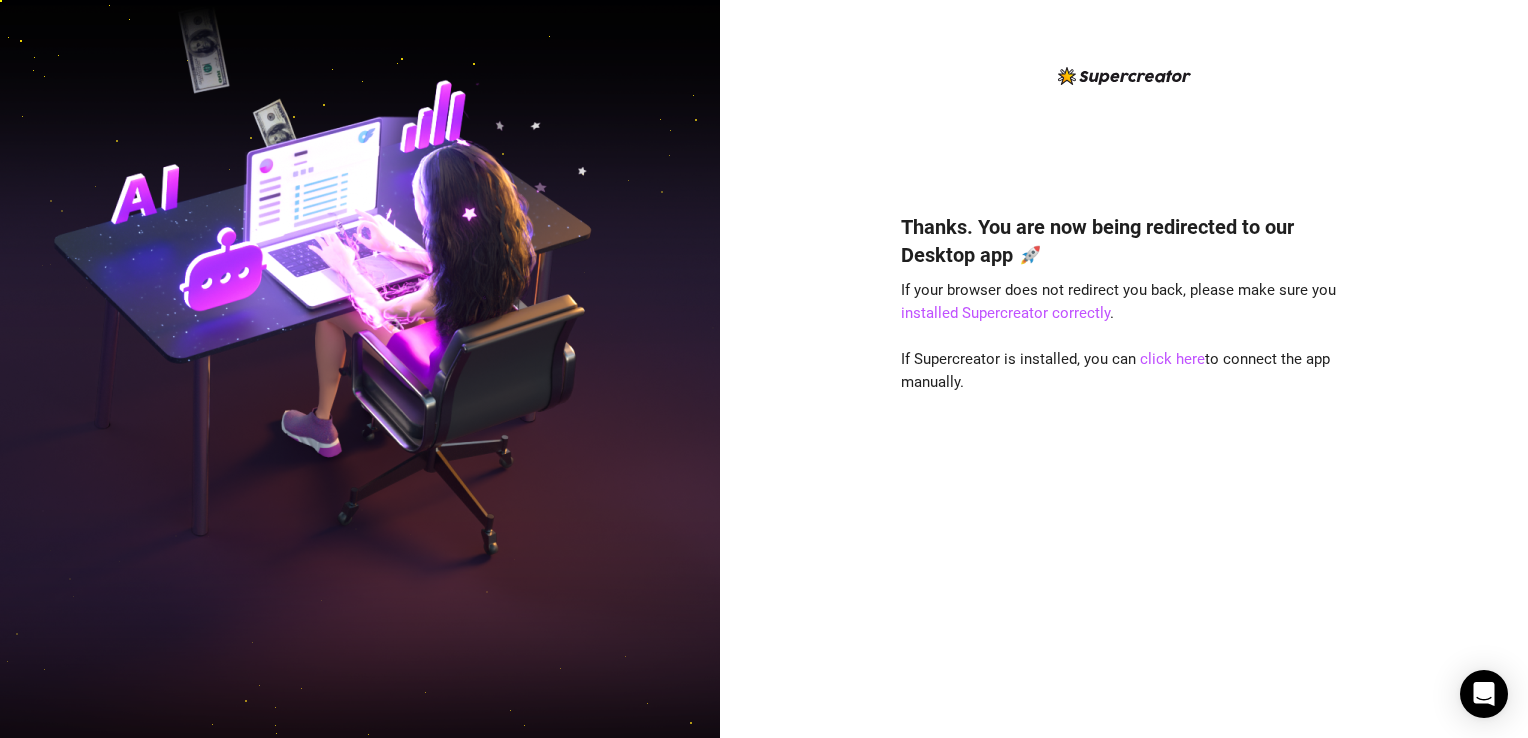 click at bounding box center [360, 369] 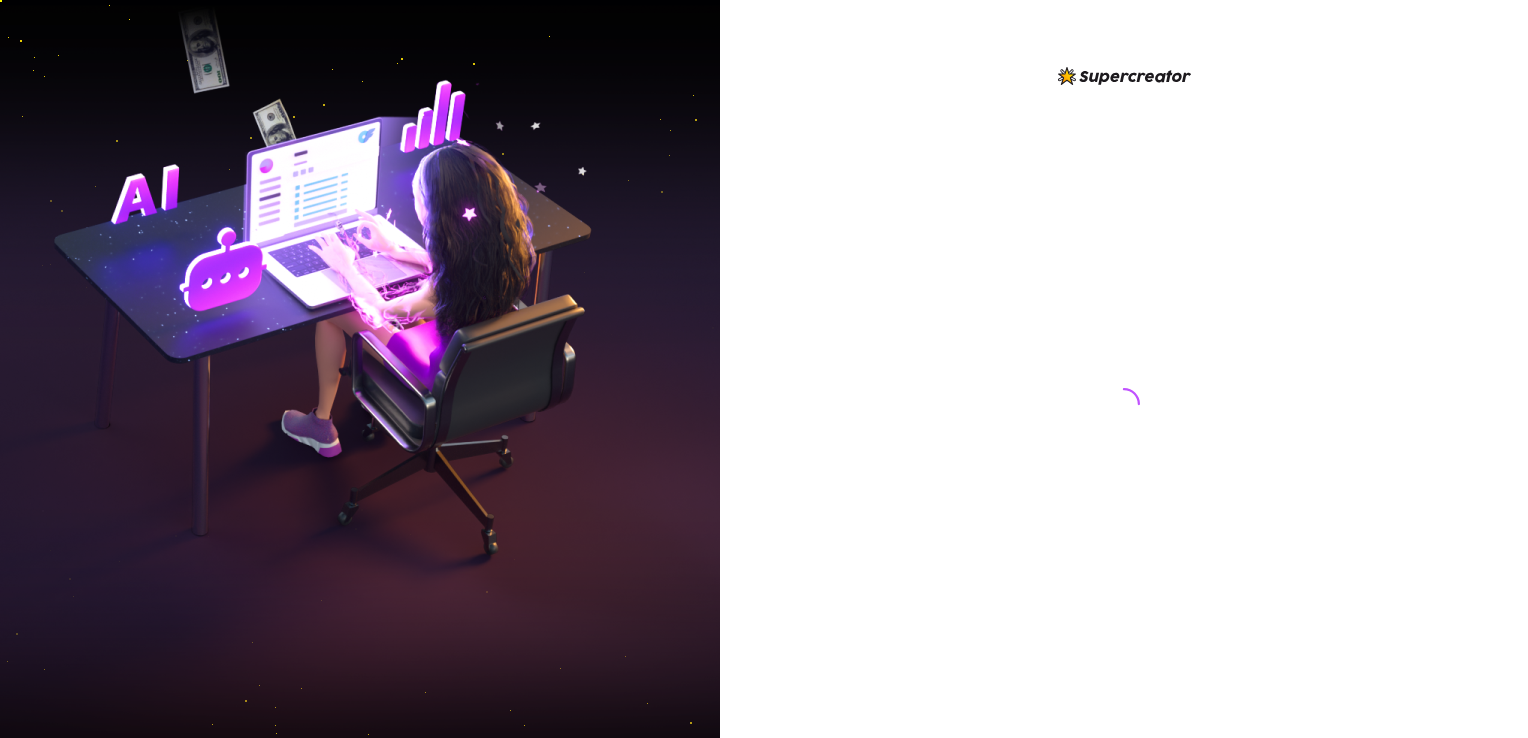 scroll, scrollTop: 0, scrollLeft: 0, axis: both 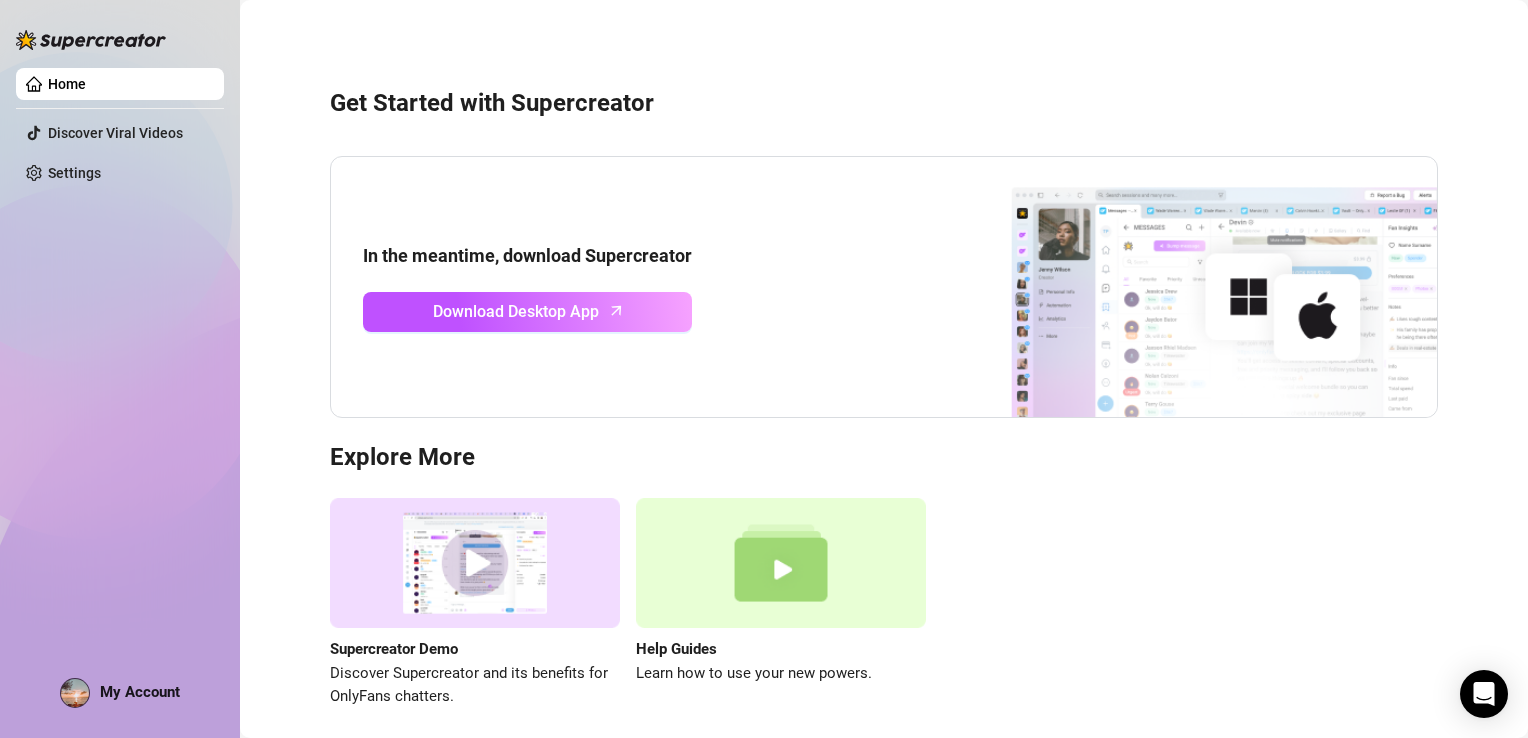click at bounding box center (475, 563) 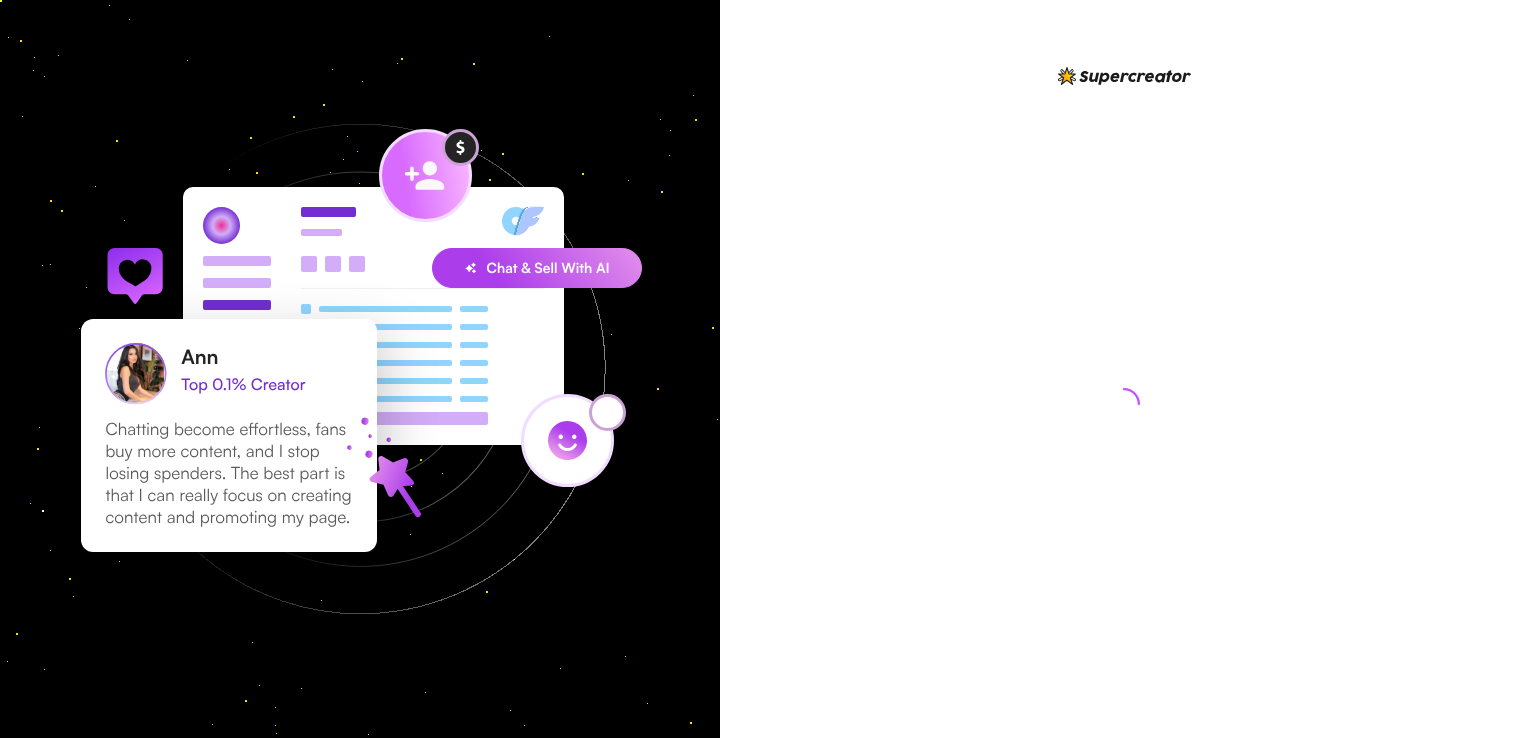 scroll, scrollTop: 0, scrollLeft: 0, axis: both 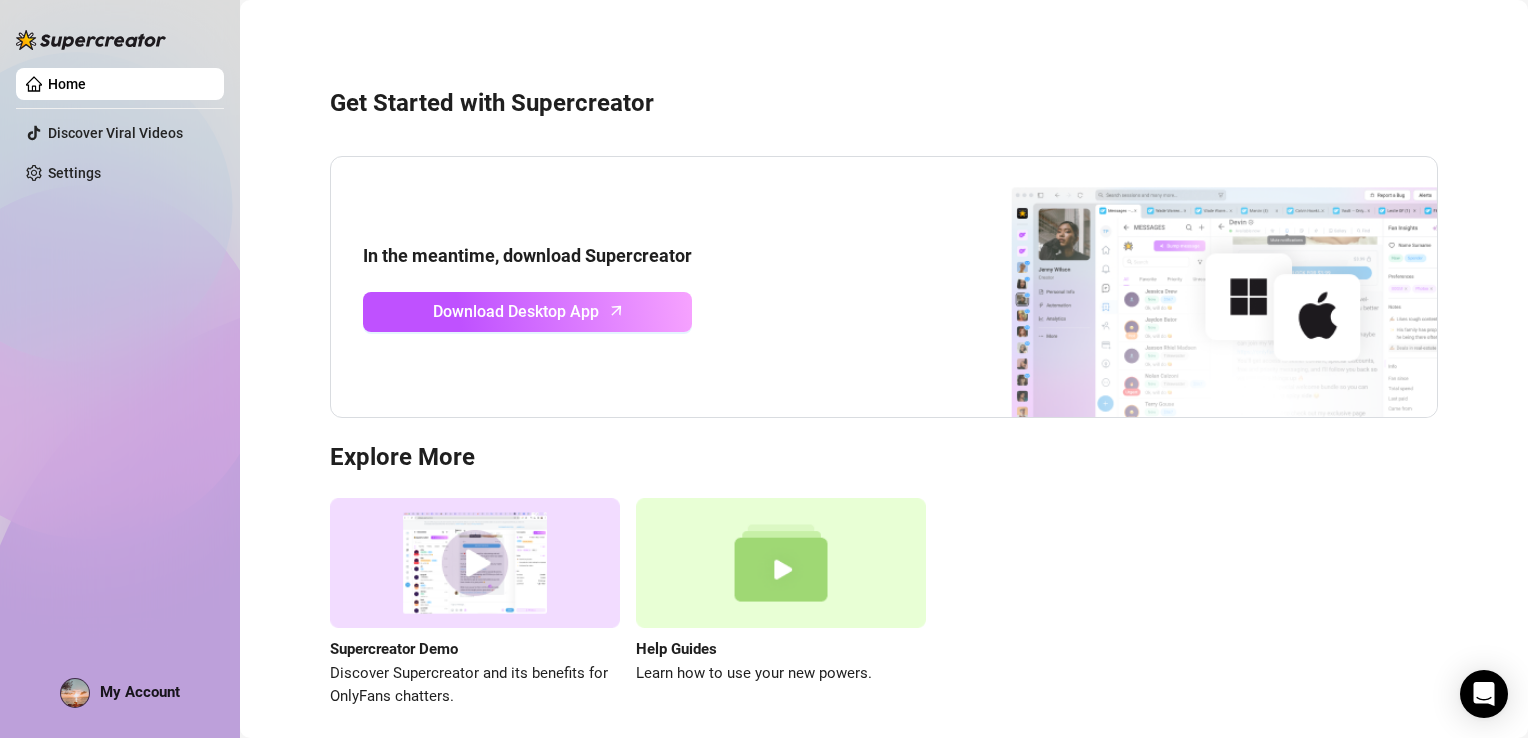 click on "My Account" at bounding box center (140, 692) 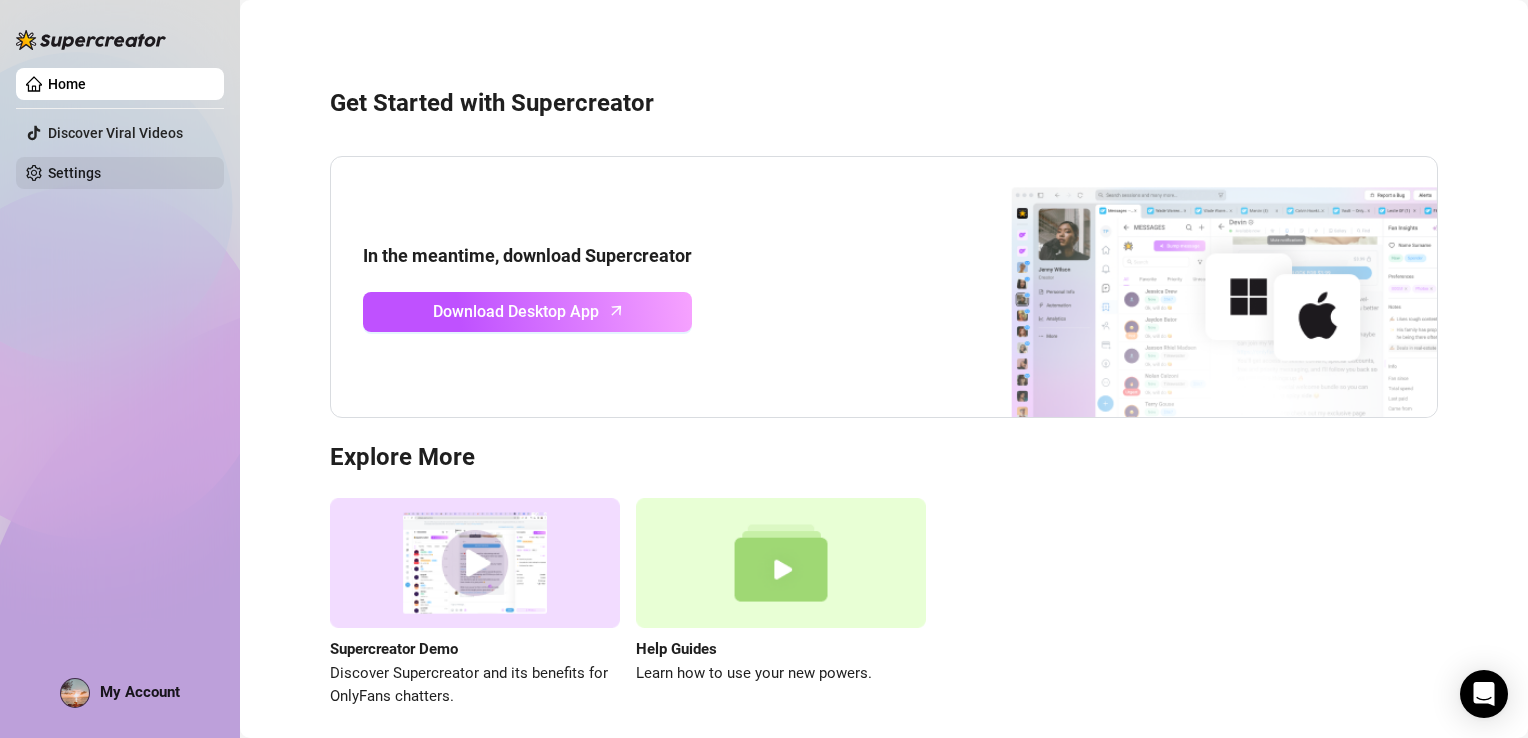 click on "Settings" at bounding box center (74, 173) 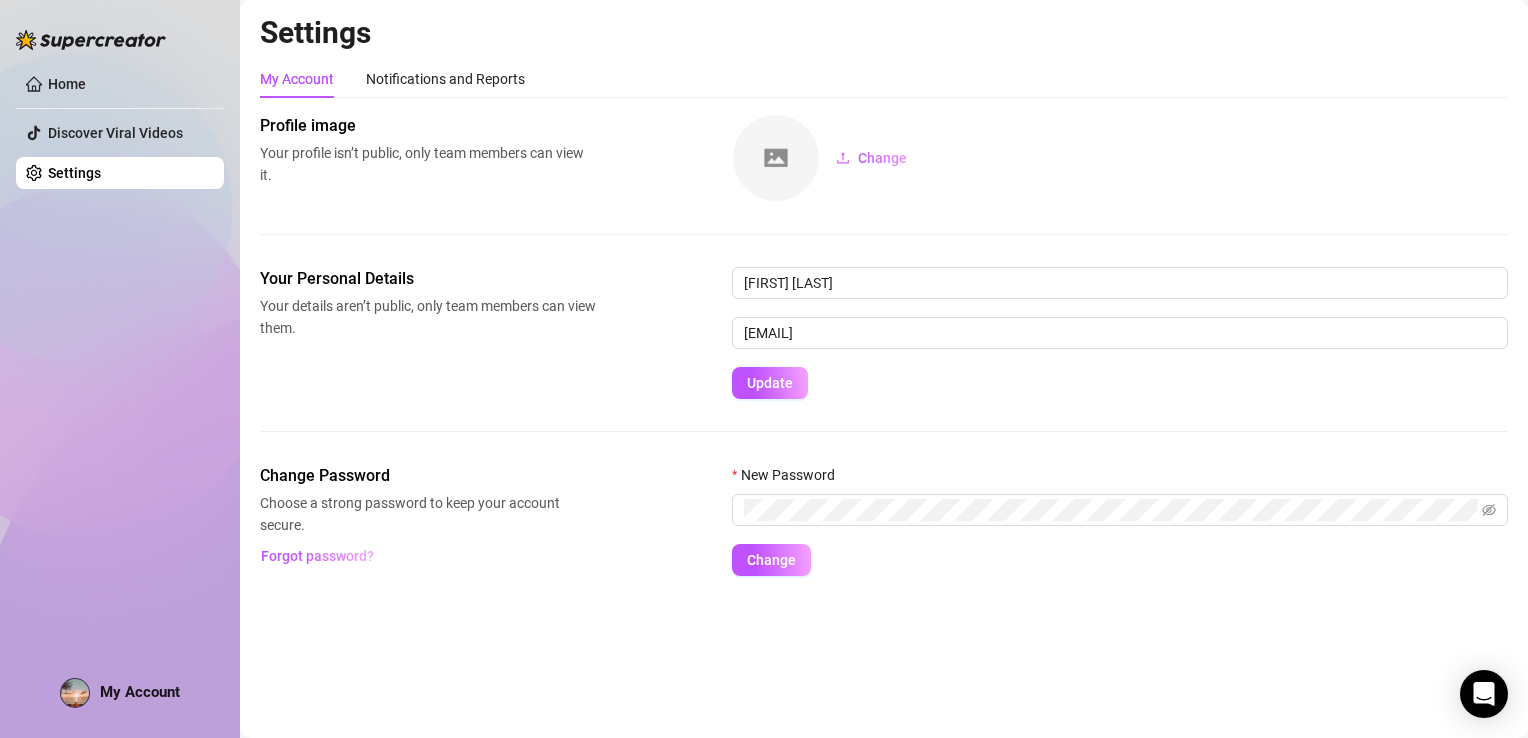 click on "Settings My Account Notifications and Reports Profile image Your profile isn’t public, only team members can view it. Change Your Personal Details Your details aren’t public, only team members can view them. [FIRST] [LAST] [EMAIL] Update Change Password Choose a strong password to keep your account secure. Forgot password? New Password Change" at bounding box center [884, 369] 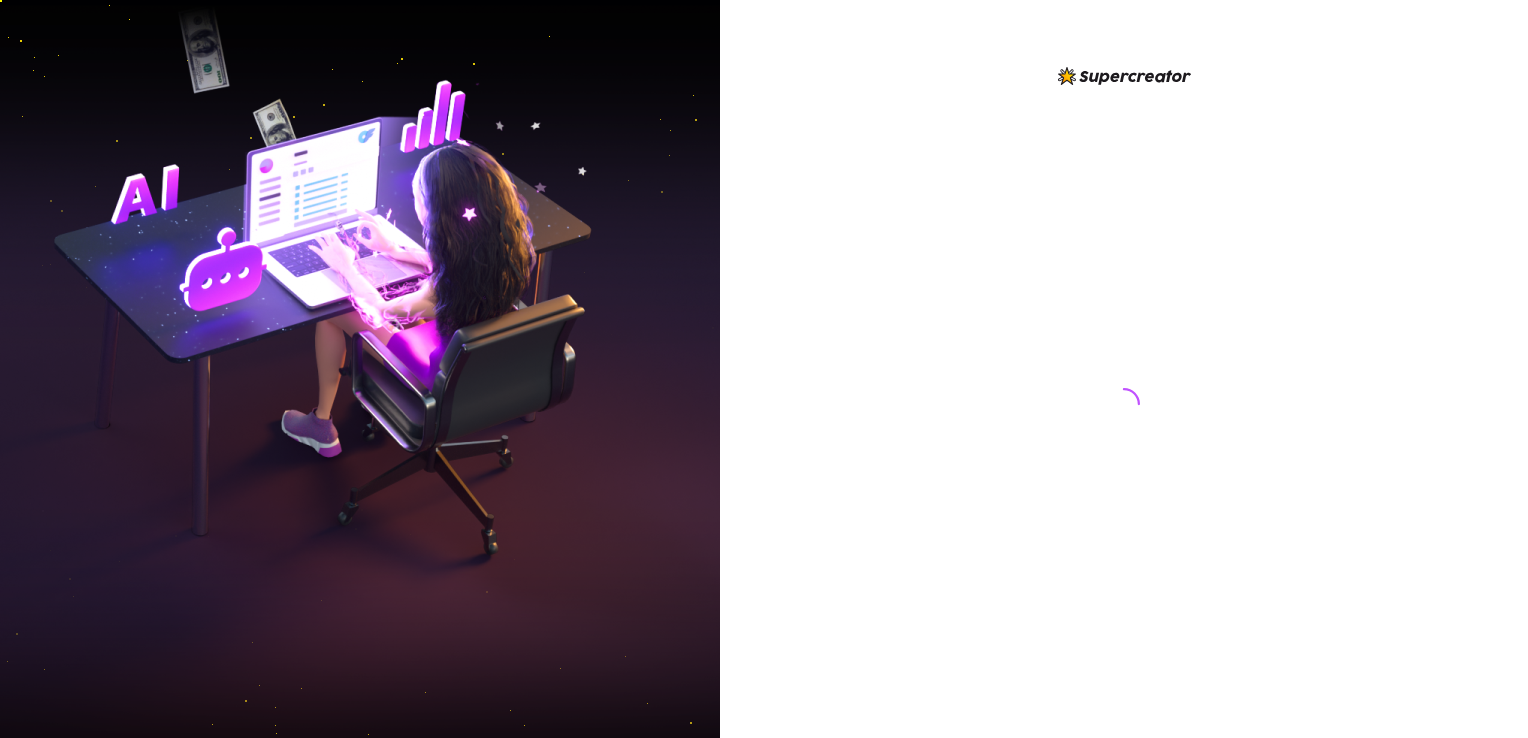 scroll, scrollTop: 0, scrollLeft: 0, axis: both 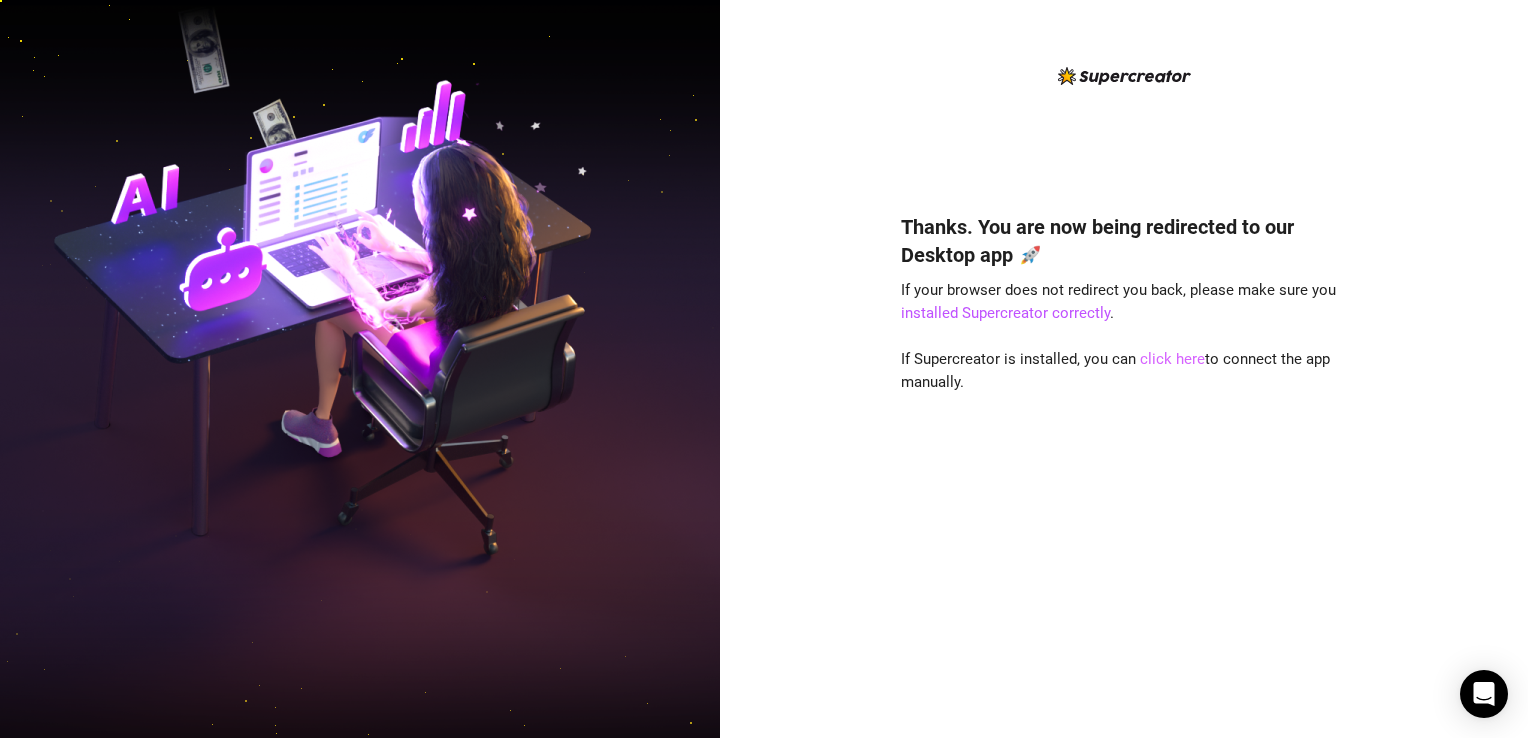 click on "click here" at bounding box center [1172, 359] 